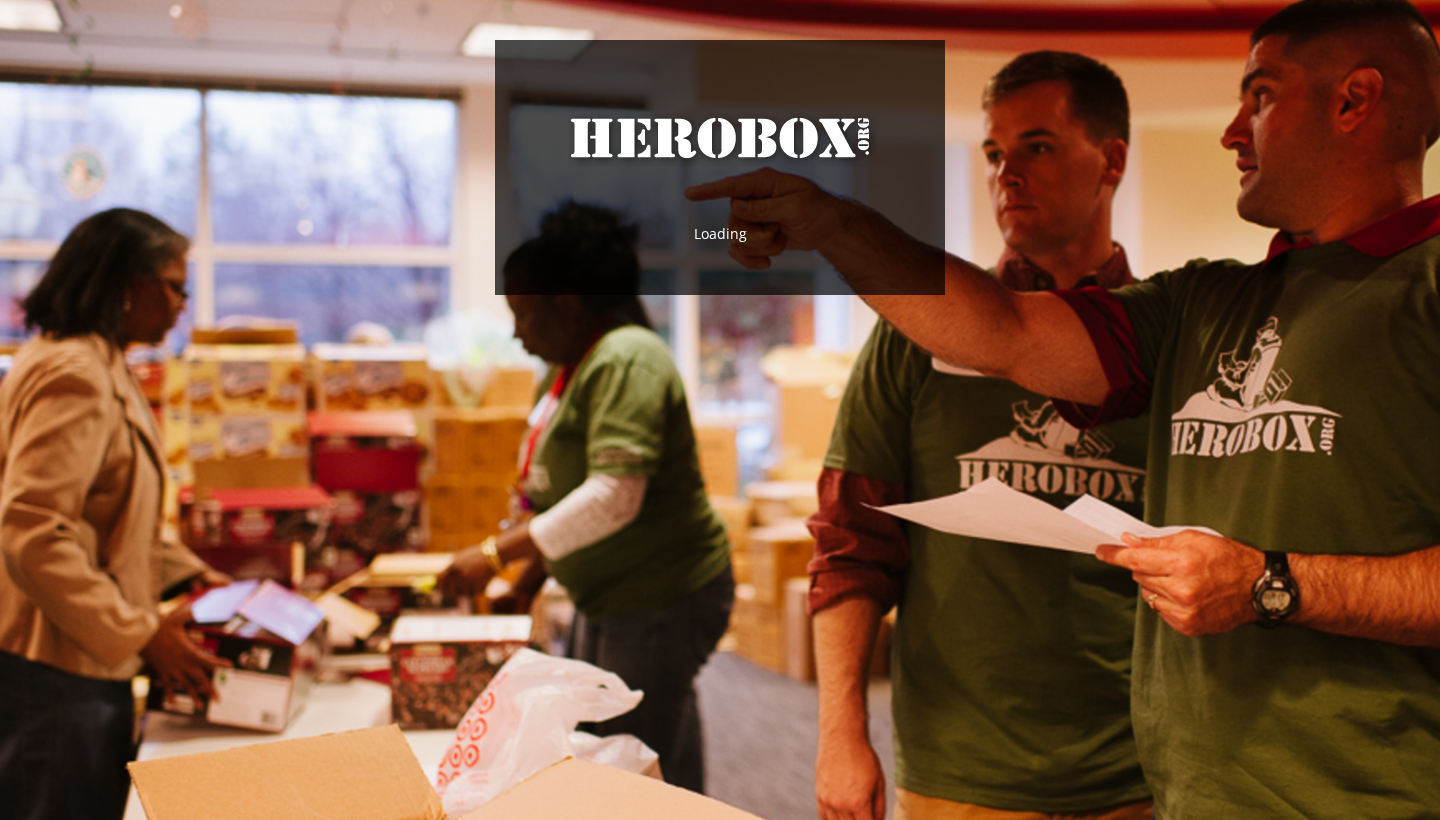 scroll, scrollTop: 0, scrollLeft: 0, axis: both 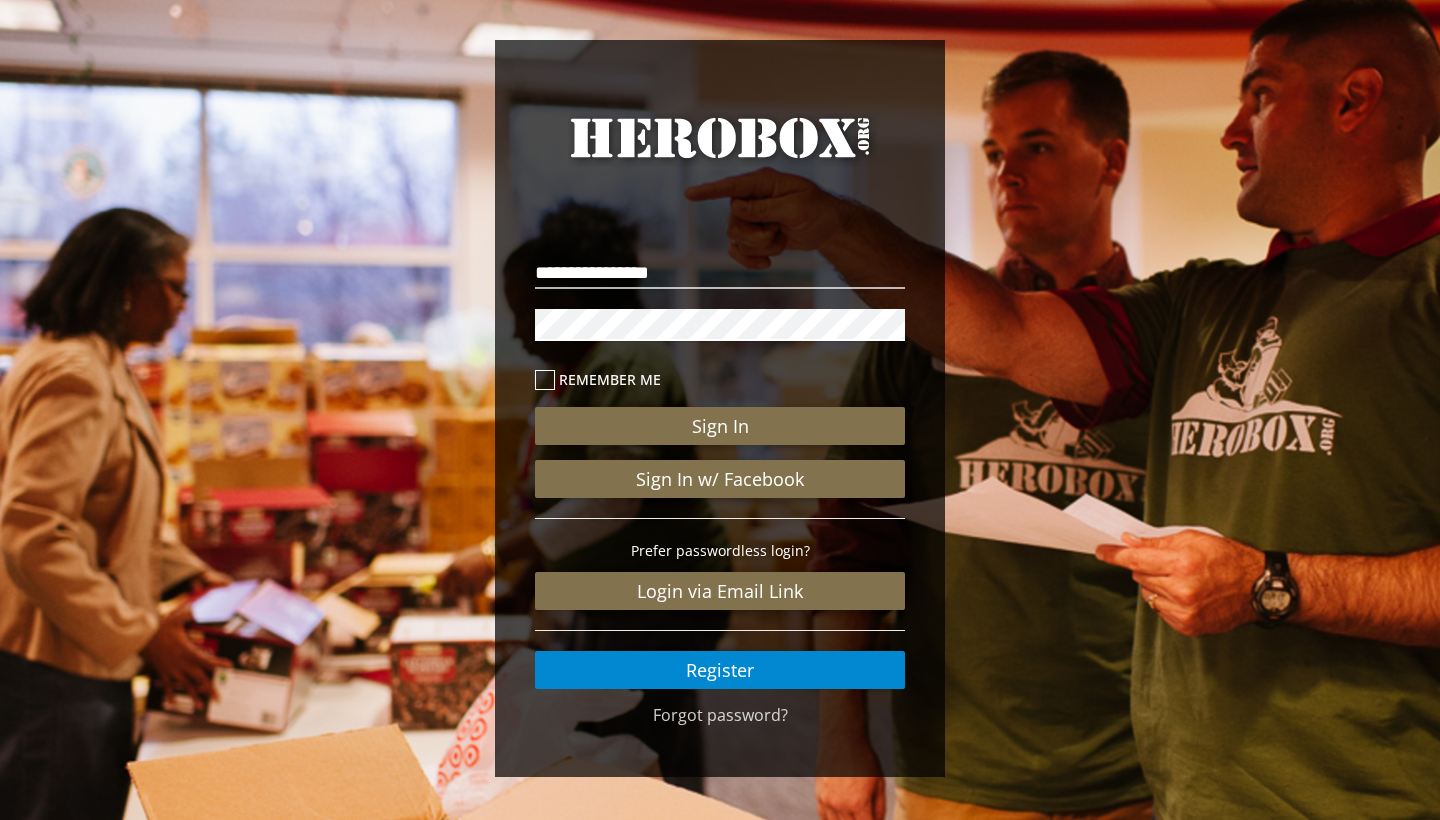 click on "Sign In" at bounding box center [720, 426] 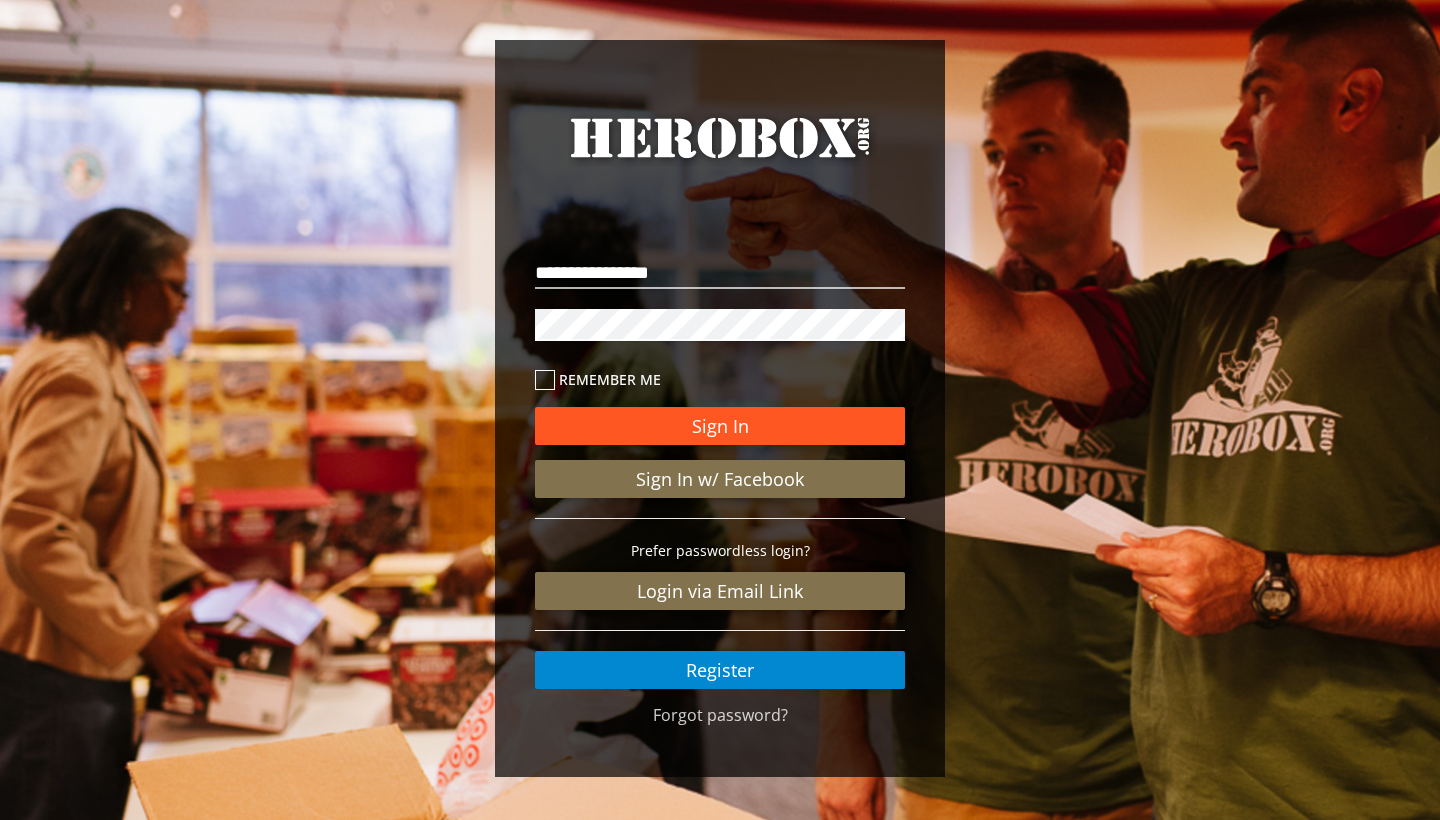 click on "Sign In" at bounding box center [720, 426] 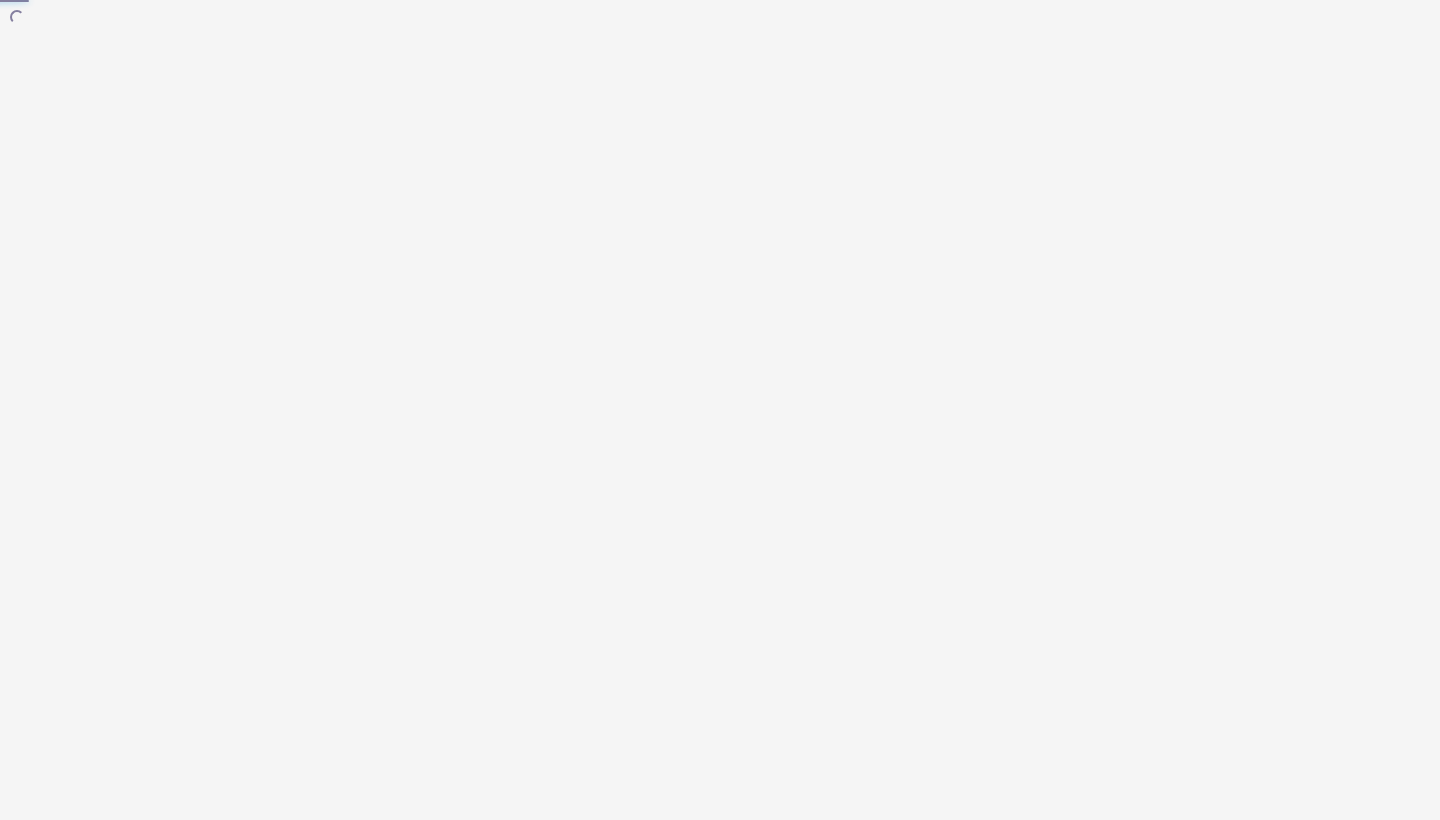 scroll, scrollTop: 0, scrollLeft: 0, axis: both 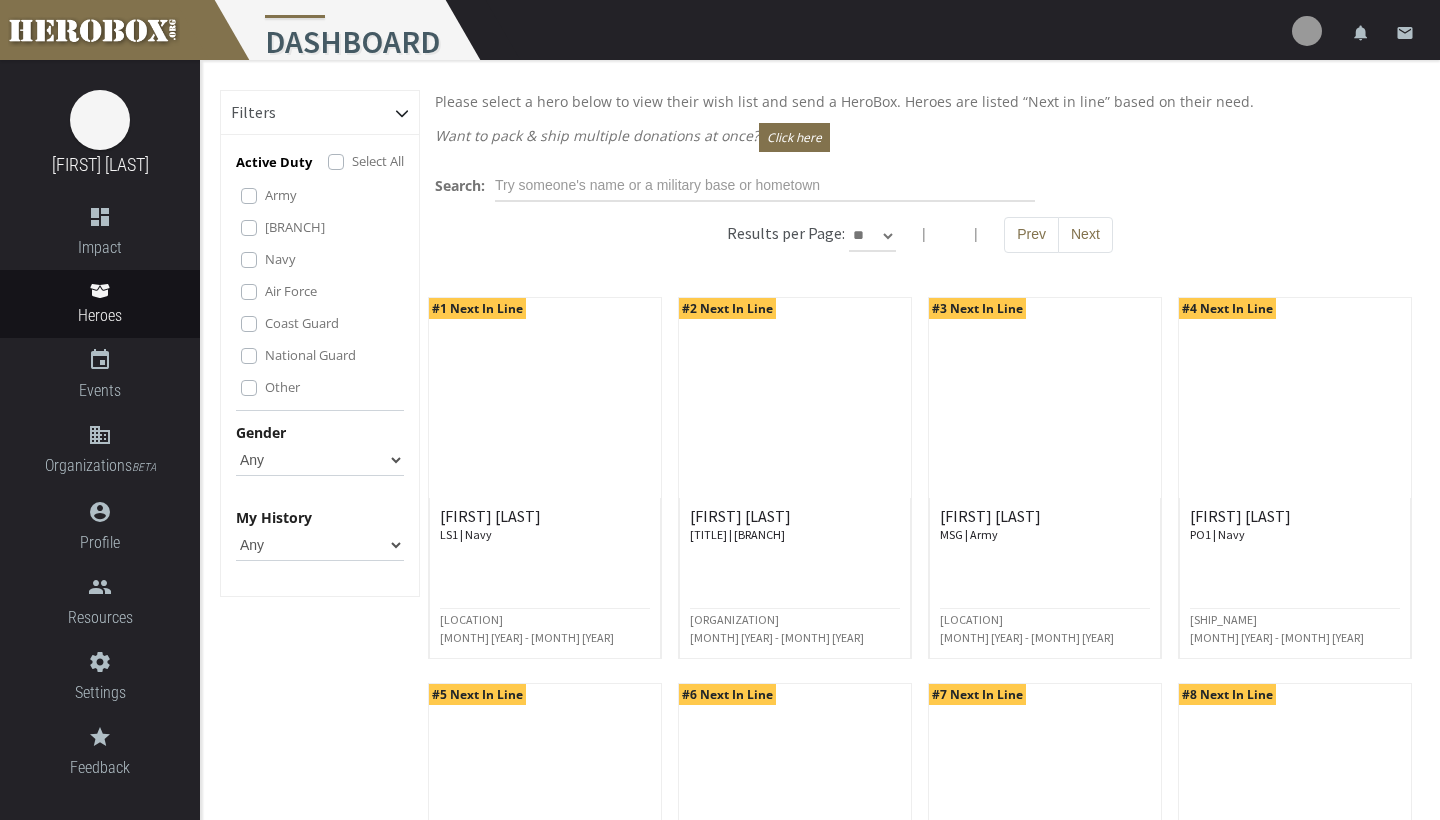 click at bounding box center [1307, 31] 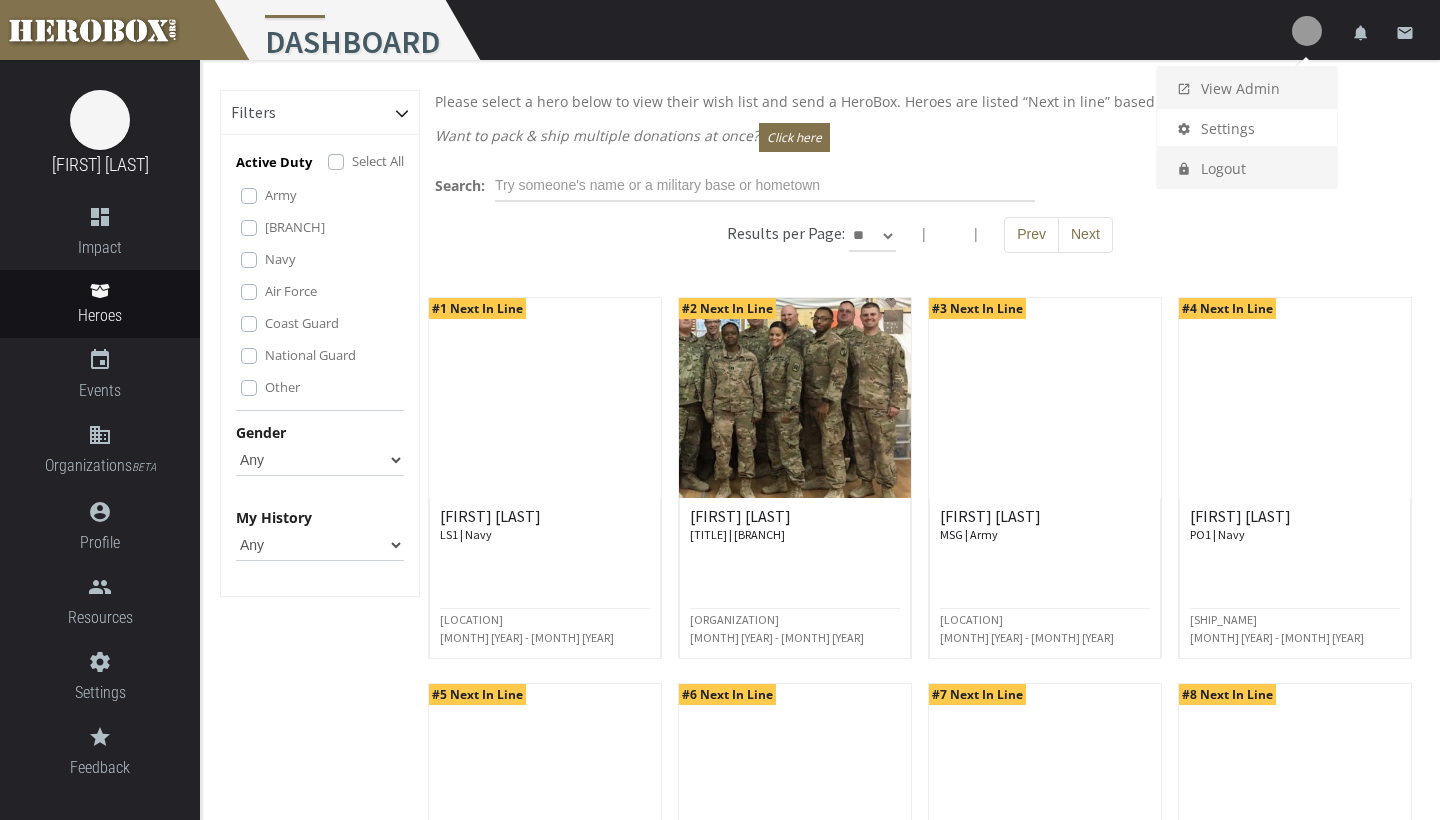 click on "launch
View Admin" at bounding box center (1247, 87) 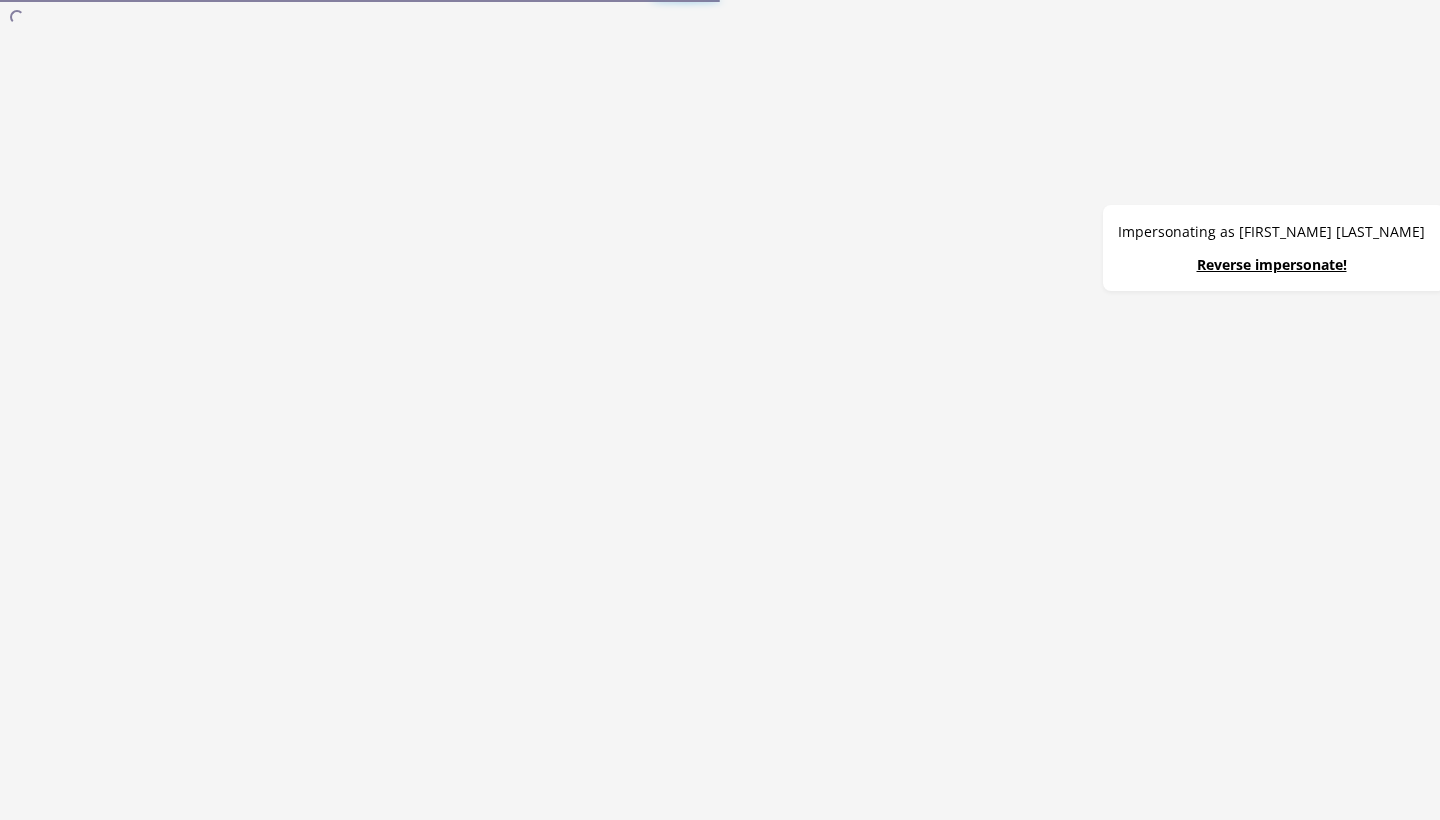 scroll, scrollTop: 0, scrollLeft: 0, axis: both 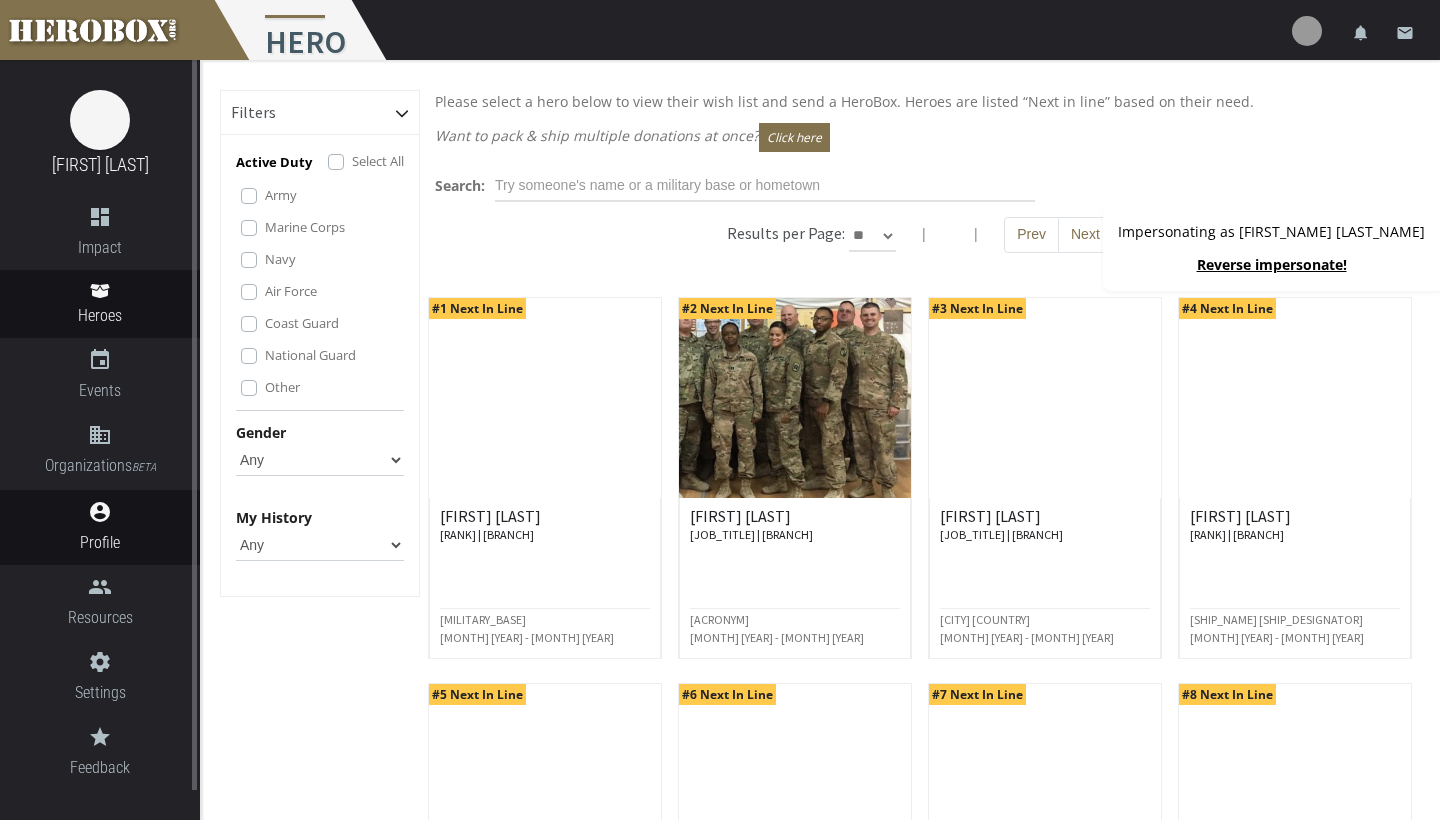 click on "account_circle" at bounding box center (100, 217) 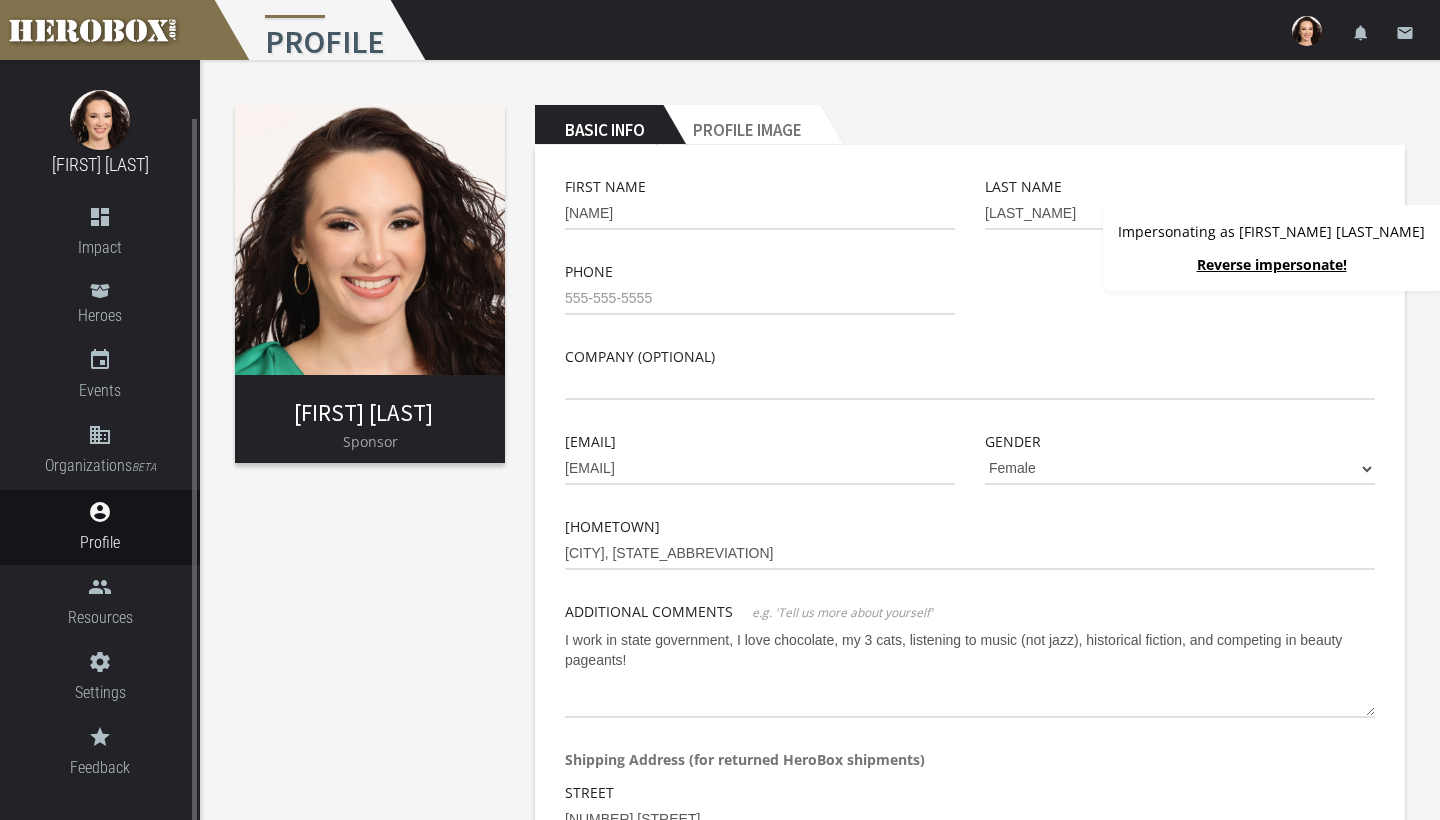 scroll, scrollTop: 30, scrollLeft: 0, axis: vertical 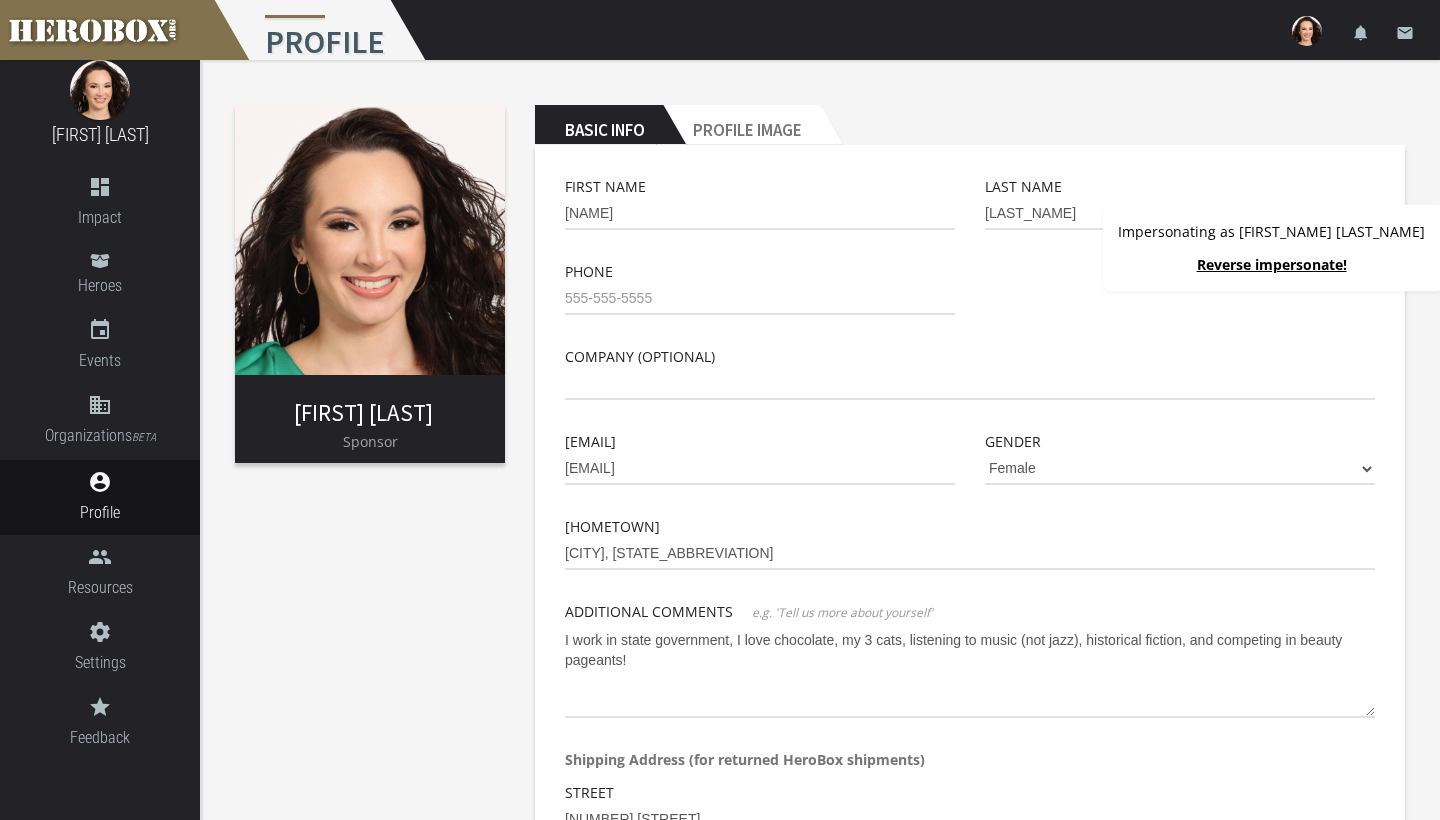 click on "[FIRST_NAME] [LAST_NAME]
Sponsor
Basic Info
Profile Image
First Name
Omarra
Last Name
Hannibal-Williams
Phone
Email" at bounding box center (820, 688) 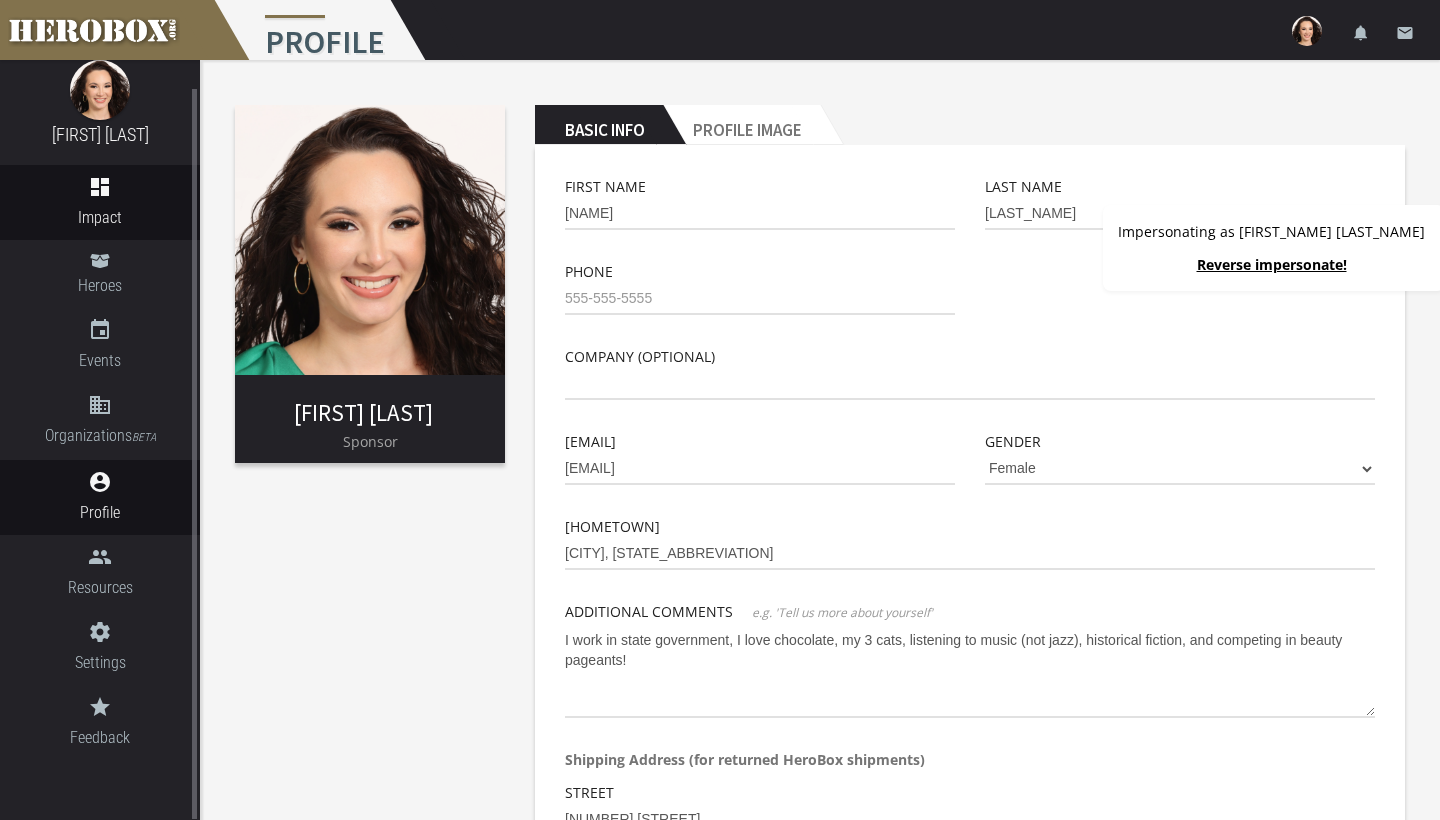 click on "dashboard" at bounding box center (100, 187) 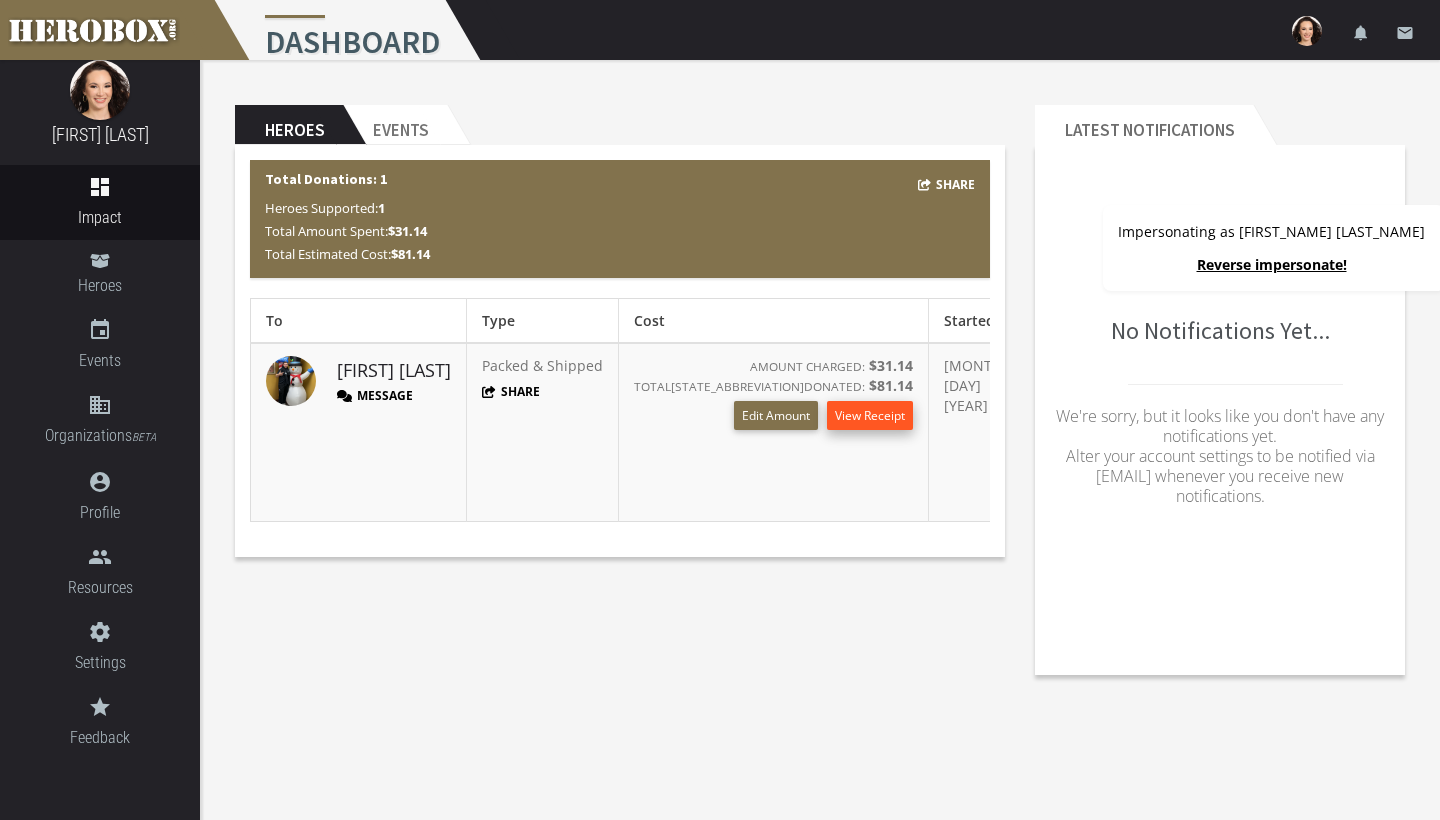 click on "View Receipt" at bounding box center (870, 415) 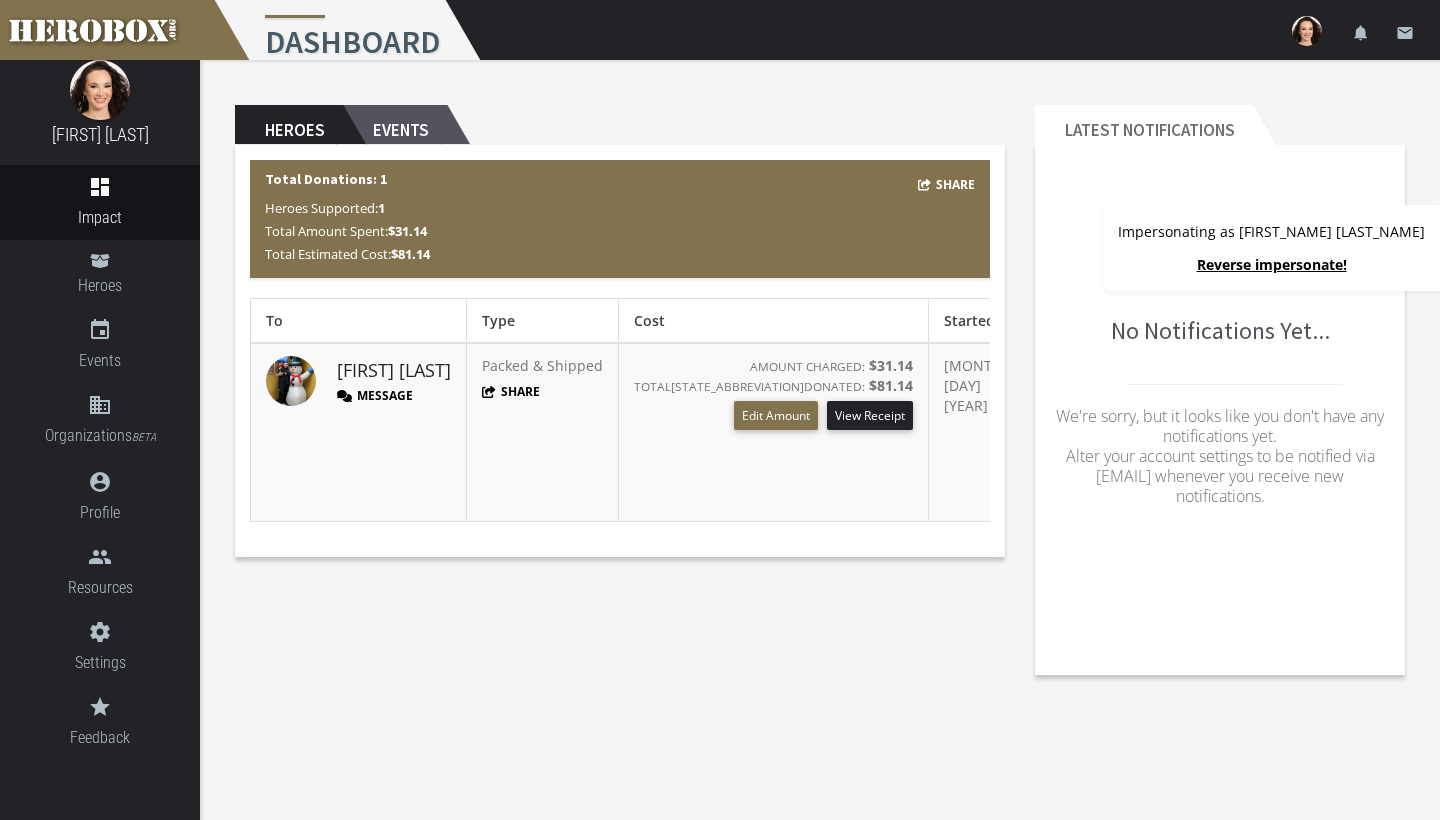 click on "Events" at bounding box center [395, 125] 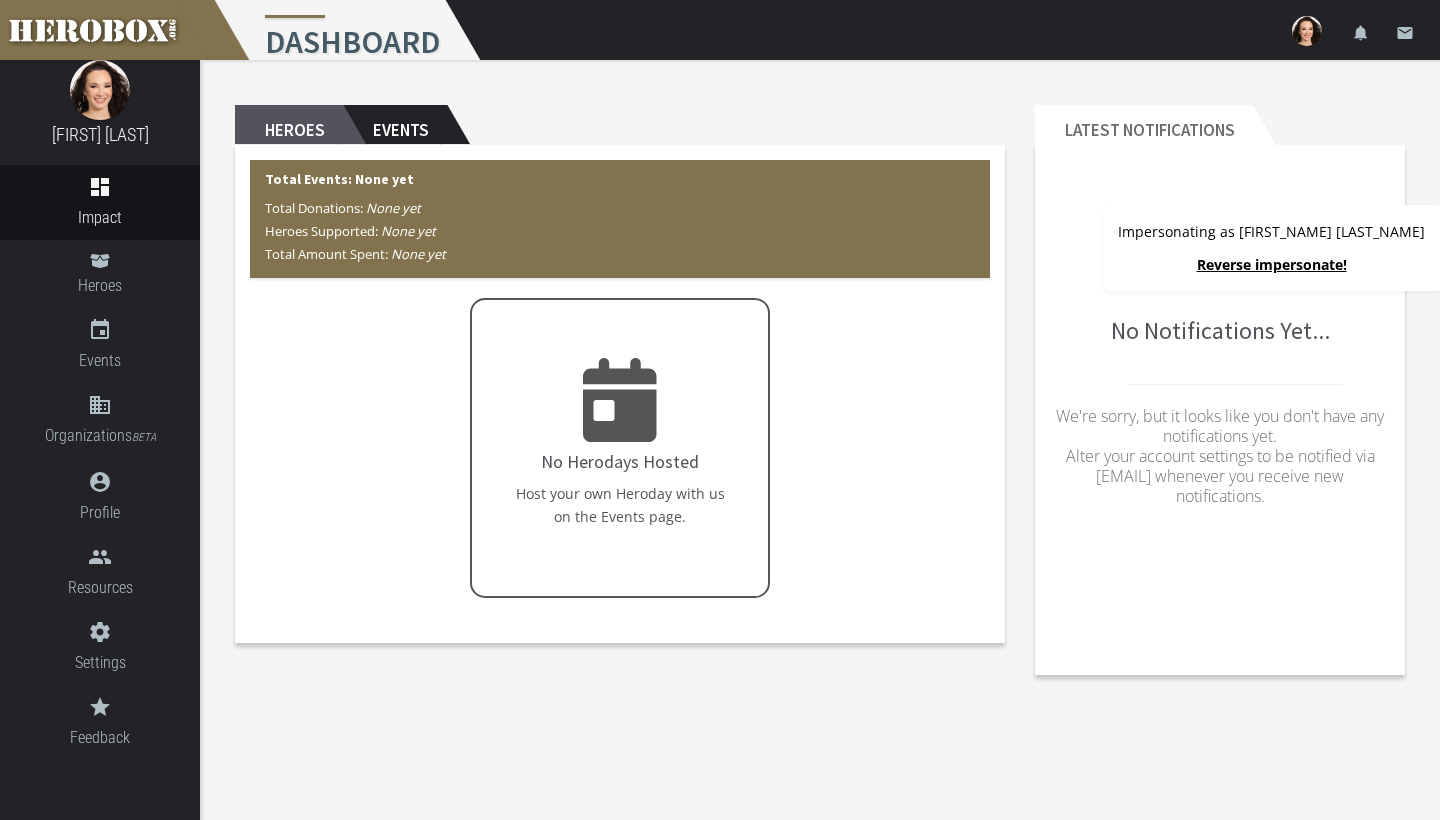 click on "Heroes" at bounding box center [289, 125] 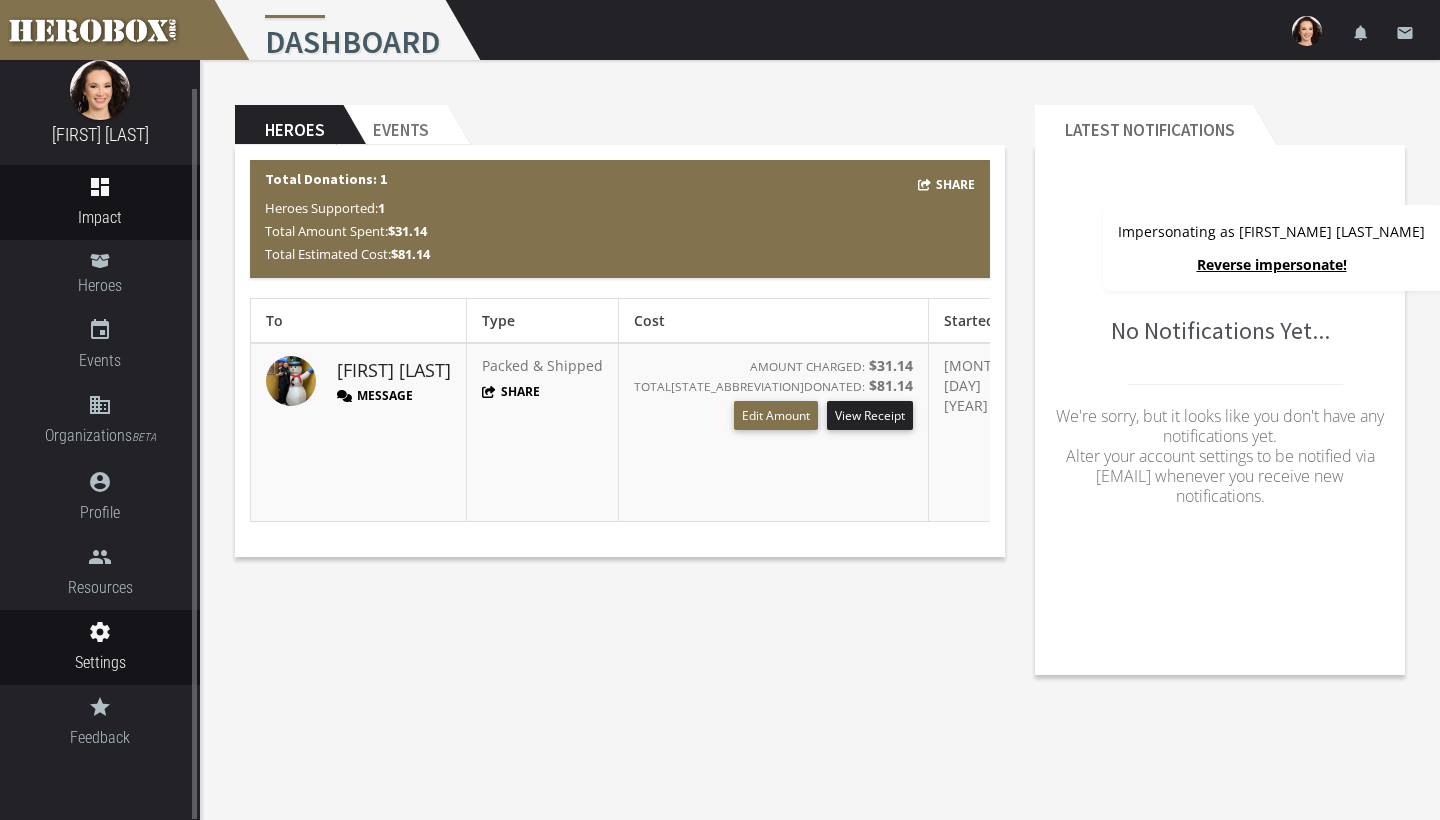 click on "settings" at bounding box center [100, 187] 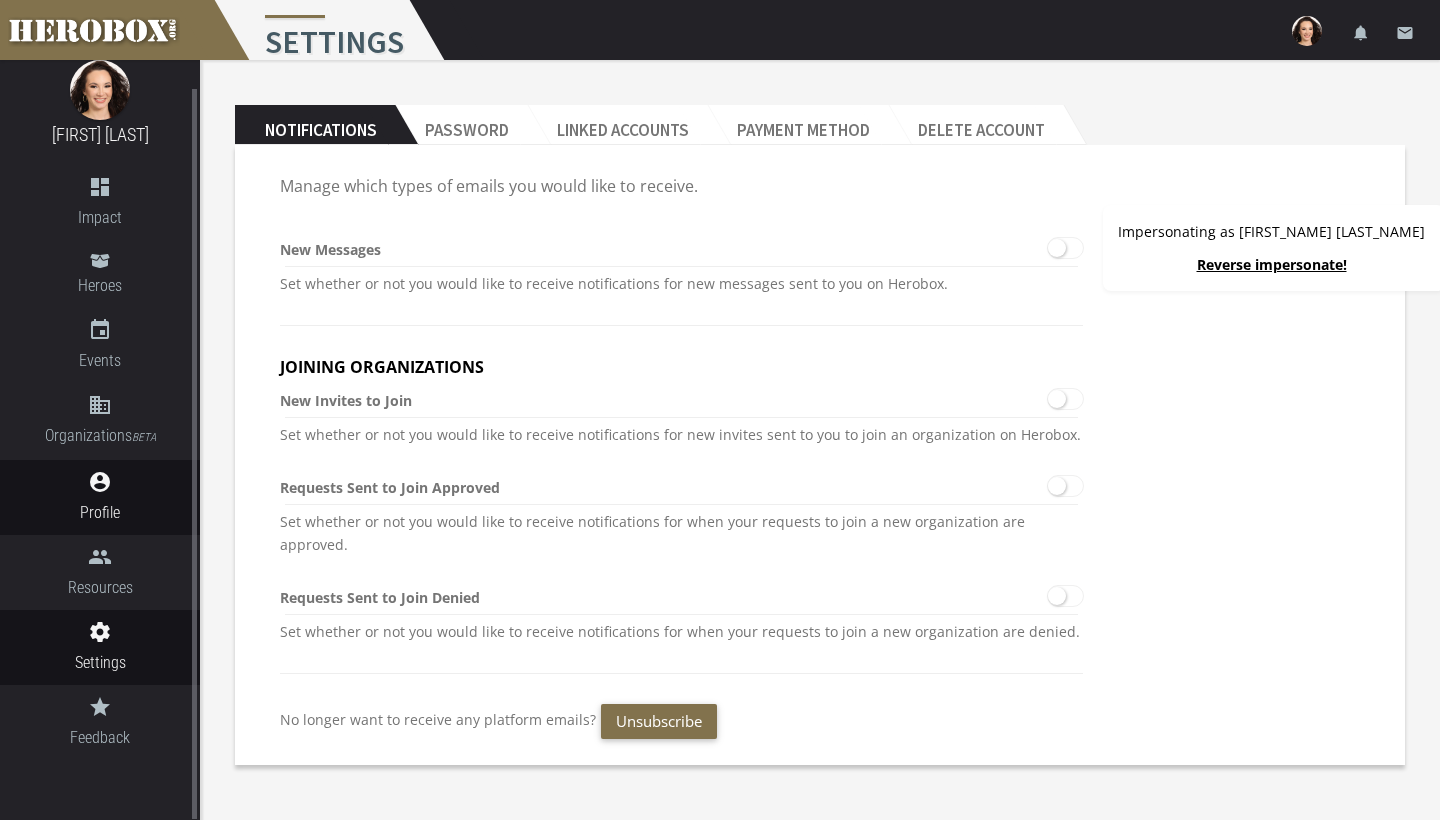 click on "[EMAIL]
Profile" at bounding box center (100, 202) 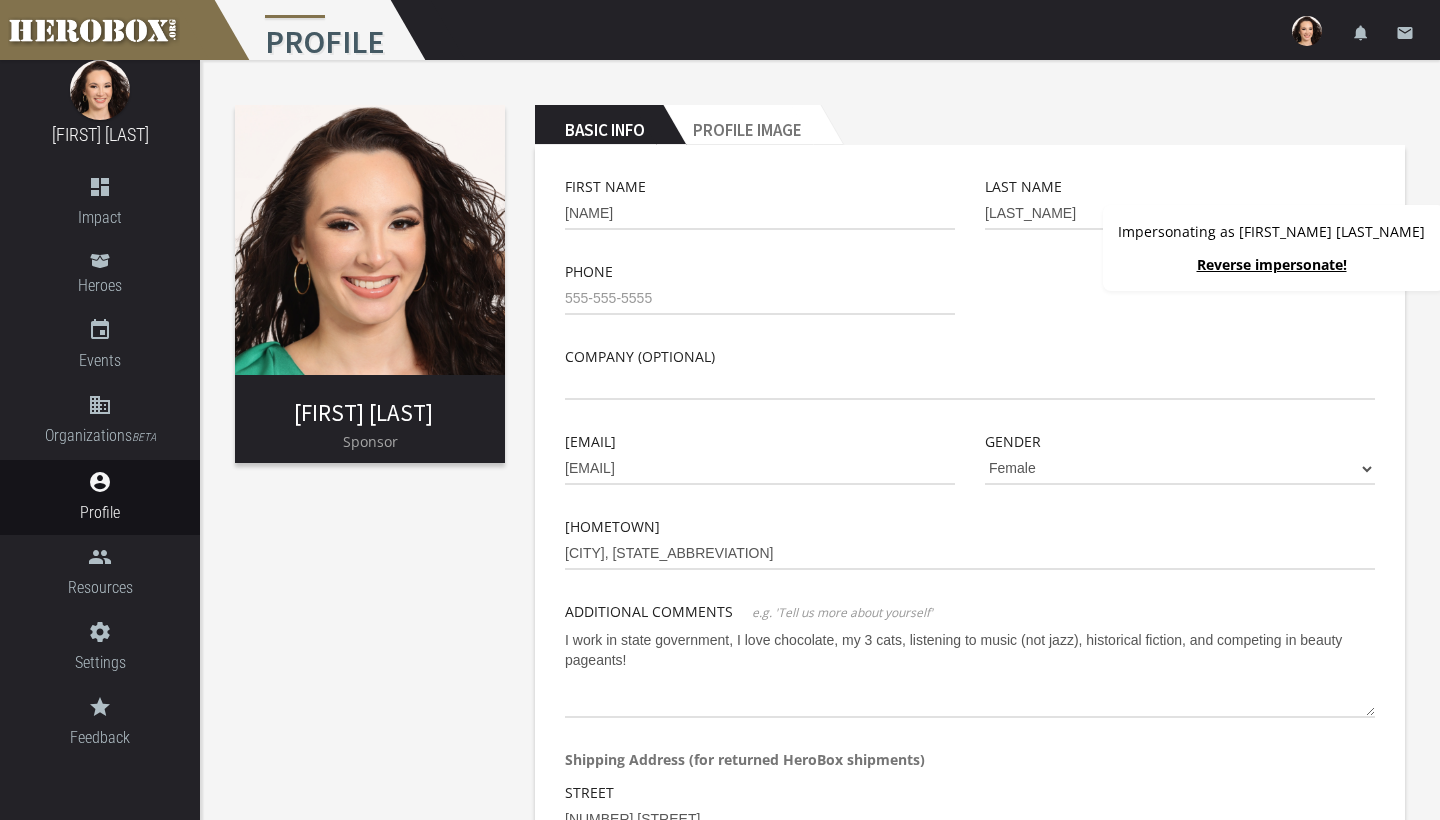 click on "Reverse impersonate!" at bounding box center [1272, 264] 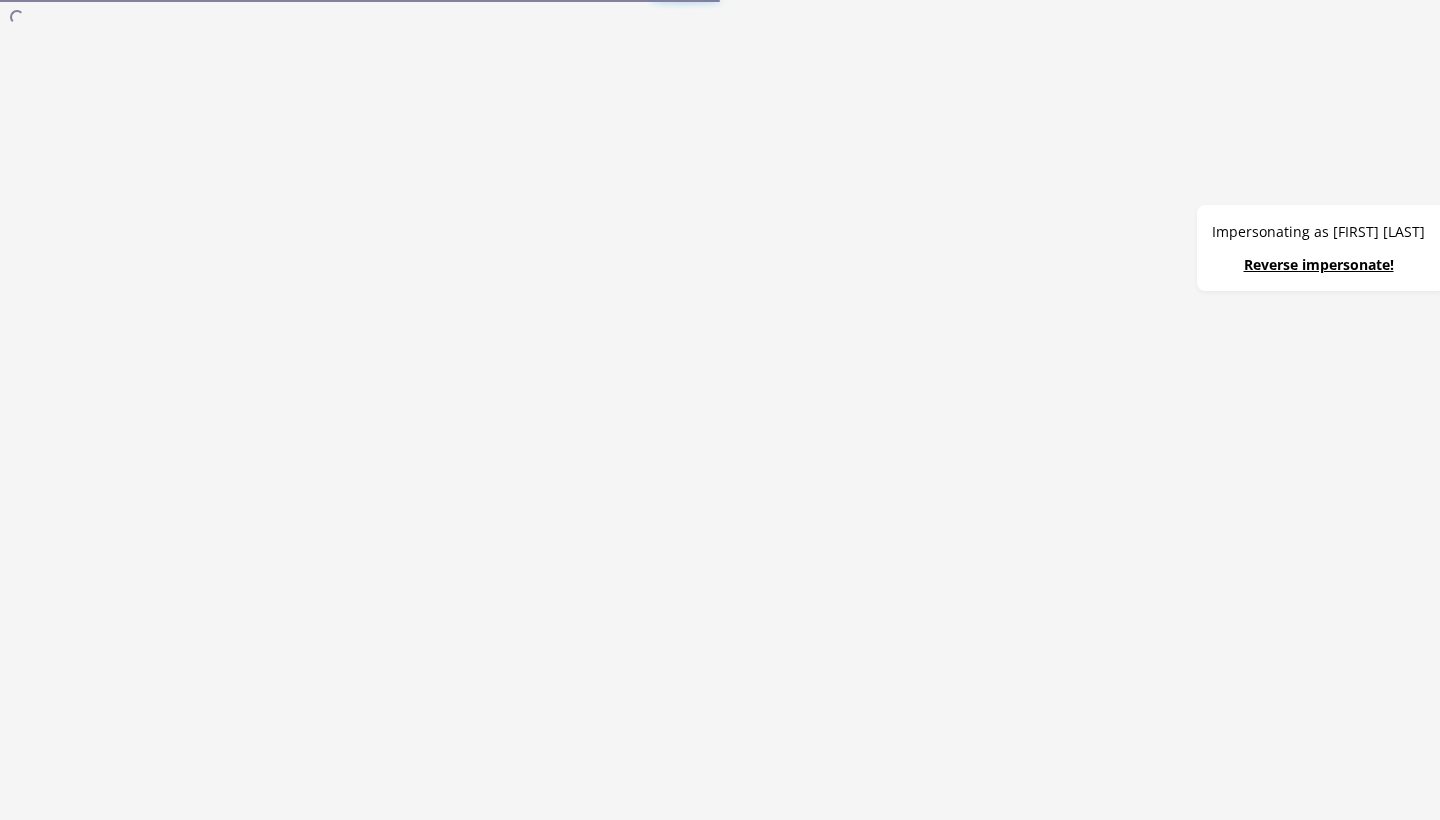 scroll, scrollTop: 0, scrollLeft: 0, axis: both 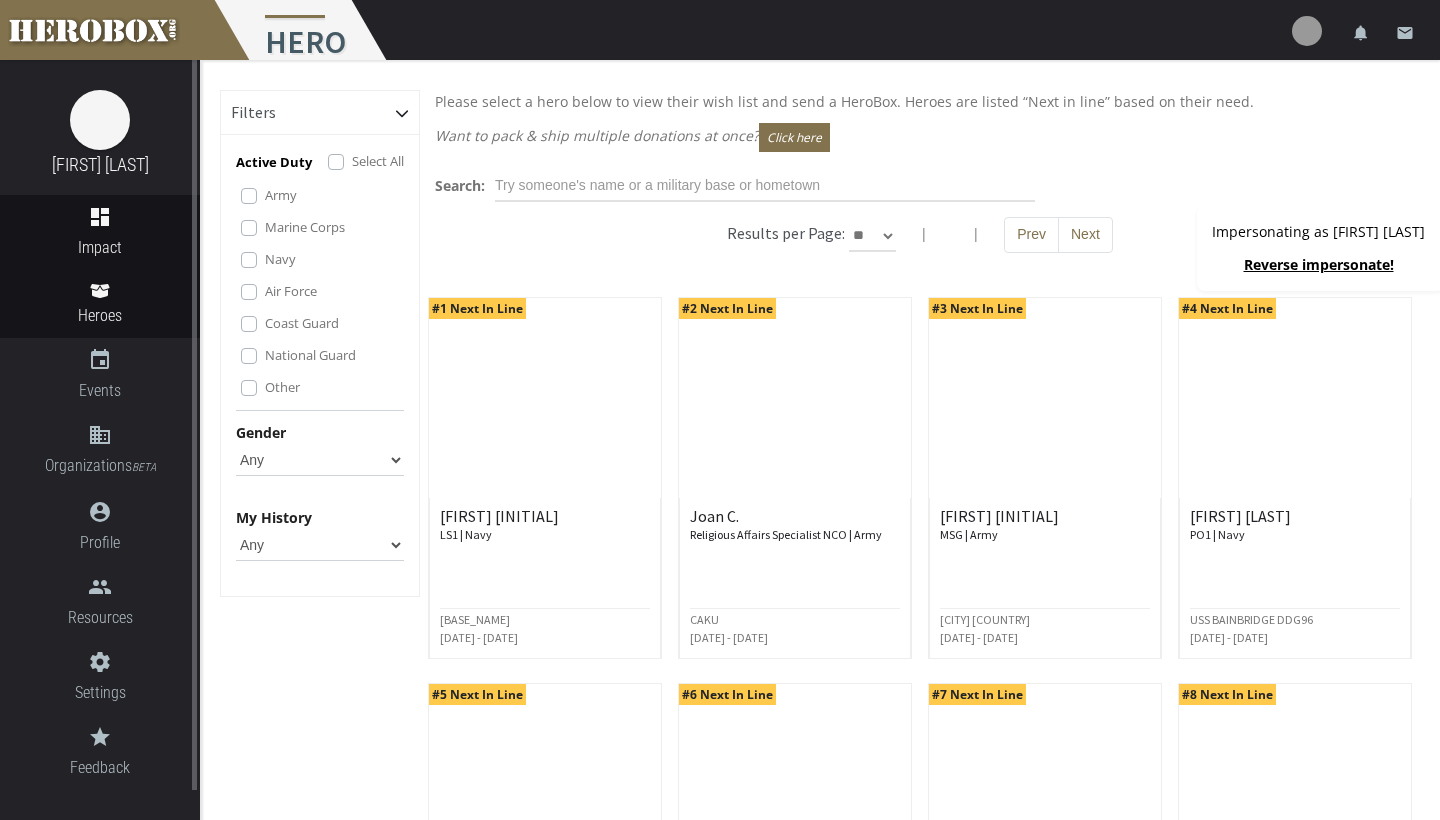 click on "dashboard" at bounding box center [100, 217] 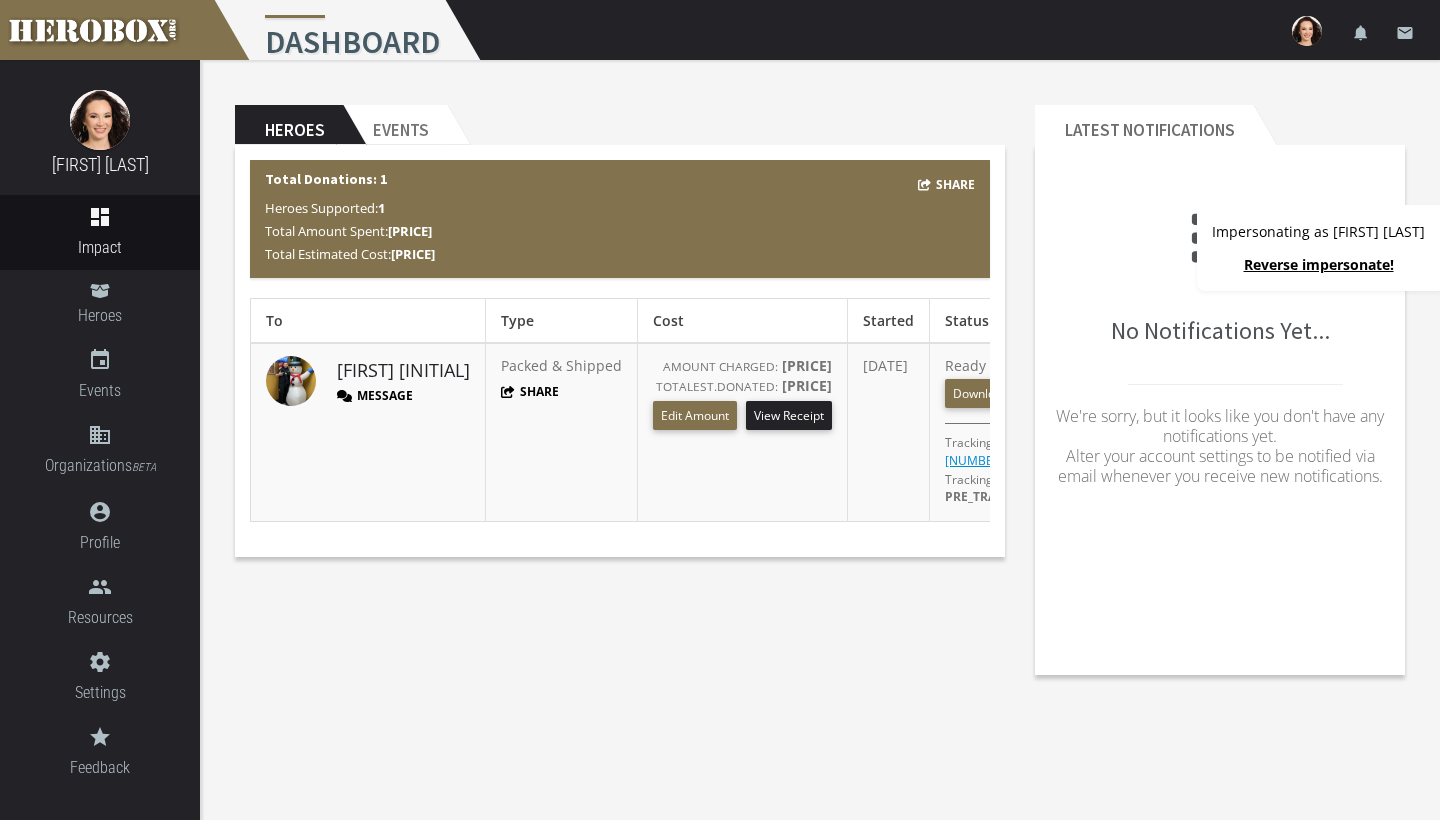 click at bounding box center [291, 381] 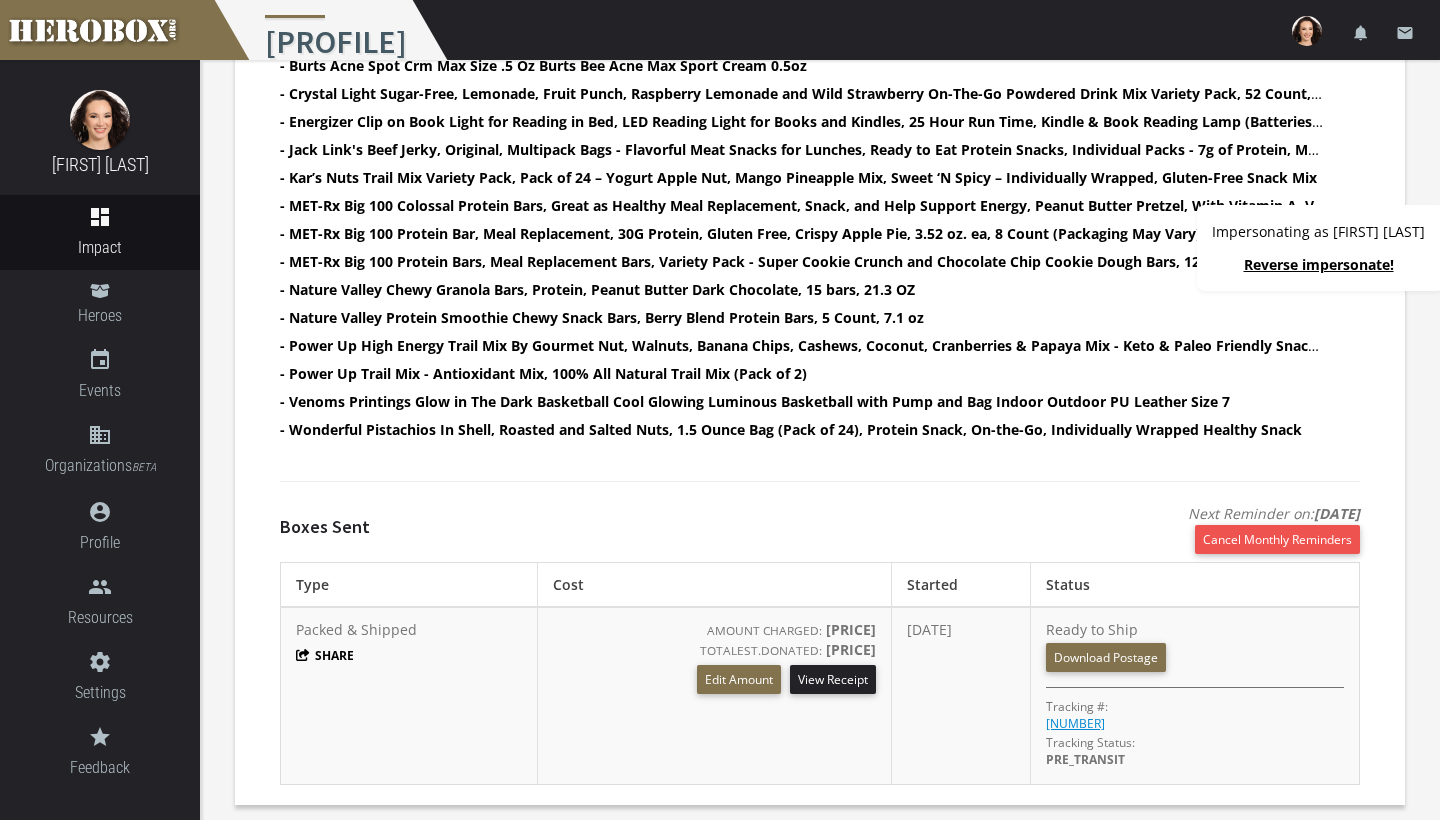scroll, scrollTop: 745, scrollLeft: 0, axis: vertical 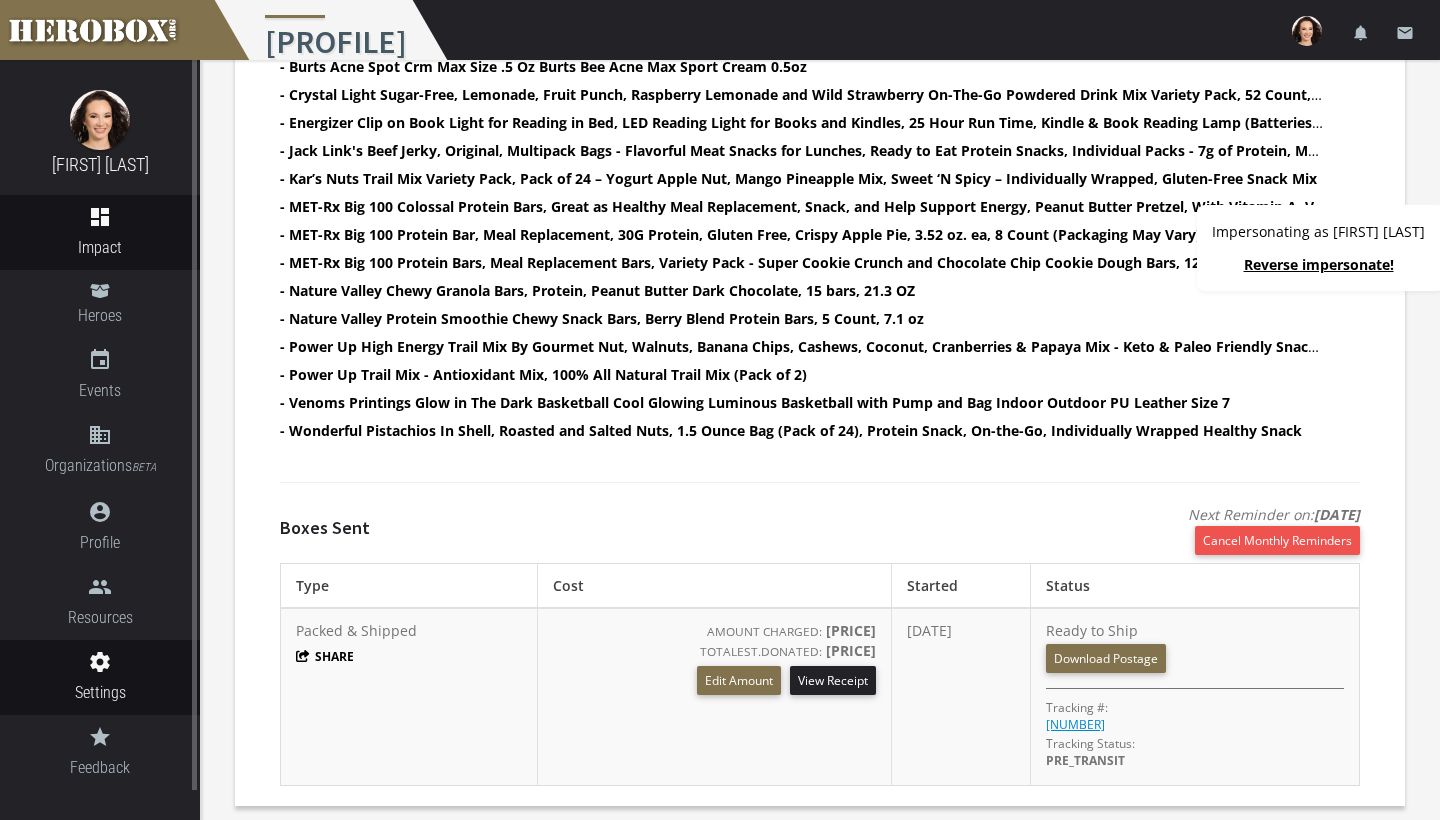 click on "settings" at bounding box center [100, 217] 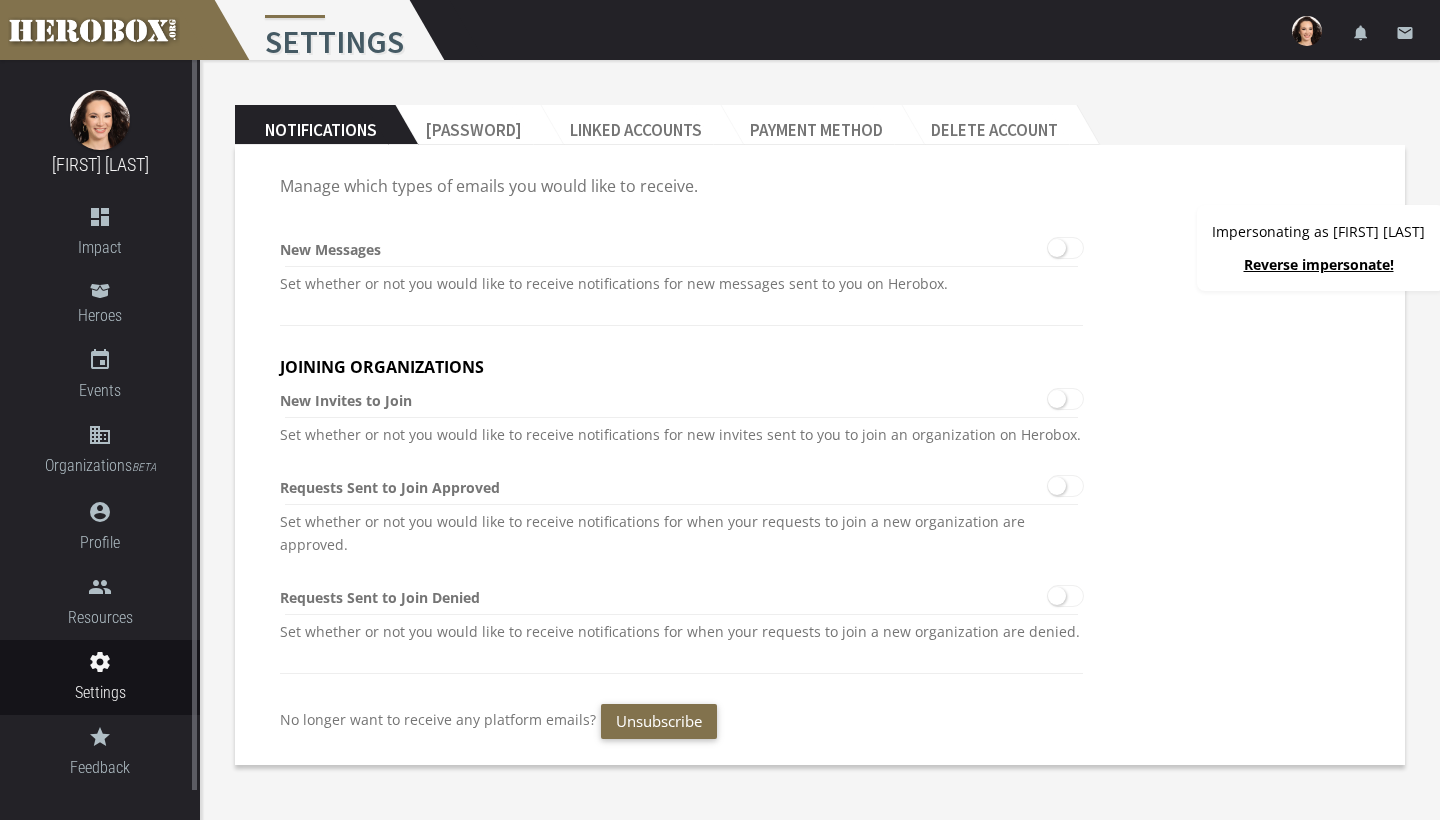 scroll, scrollTop: 0, scrollLeft: 0, axis: both 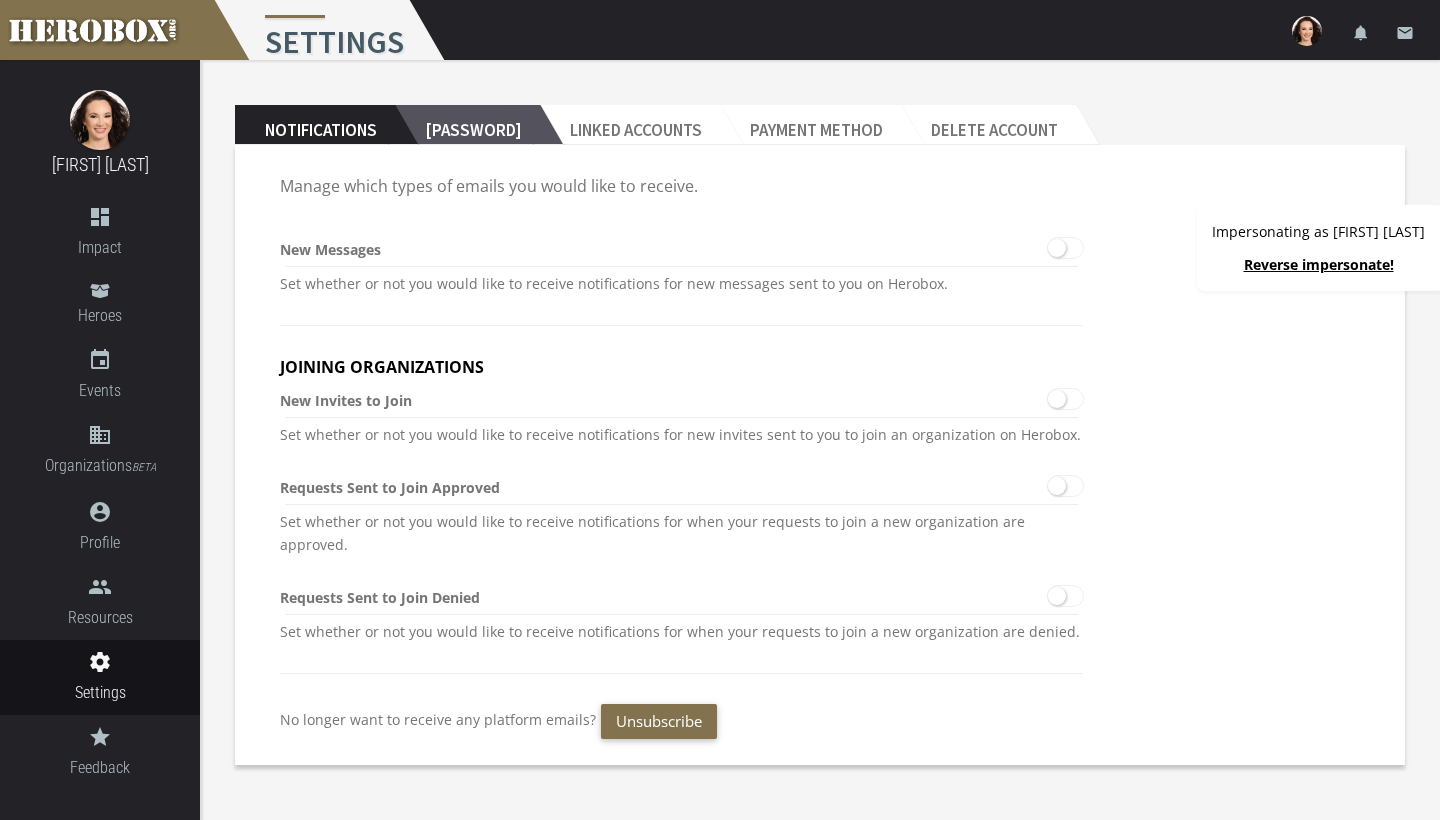 click on "[PASSWORD]" at bounding box center (467, 125) 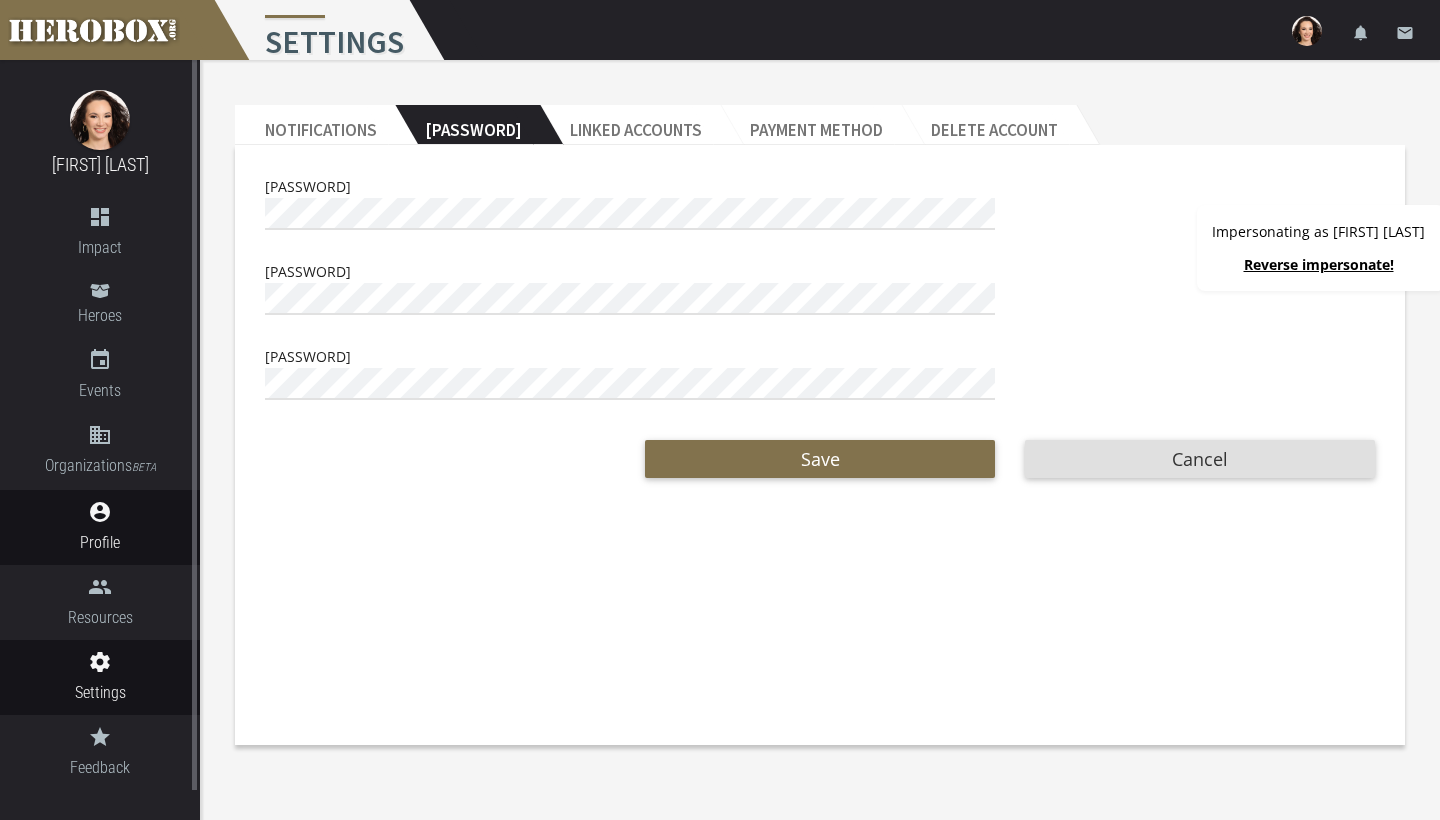 click on "account_circle" at bounding box center [100, 217] 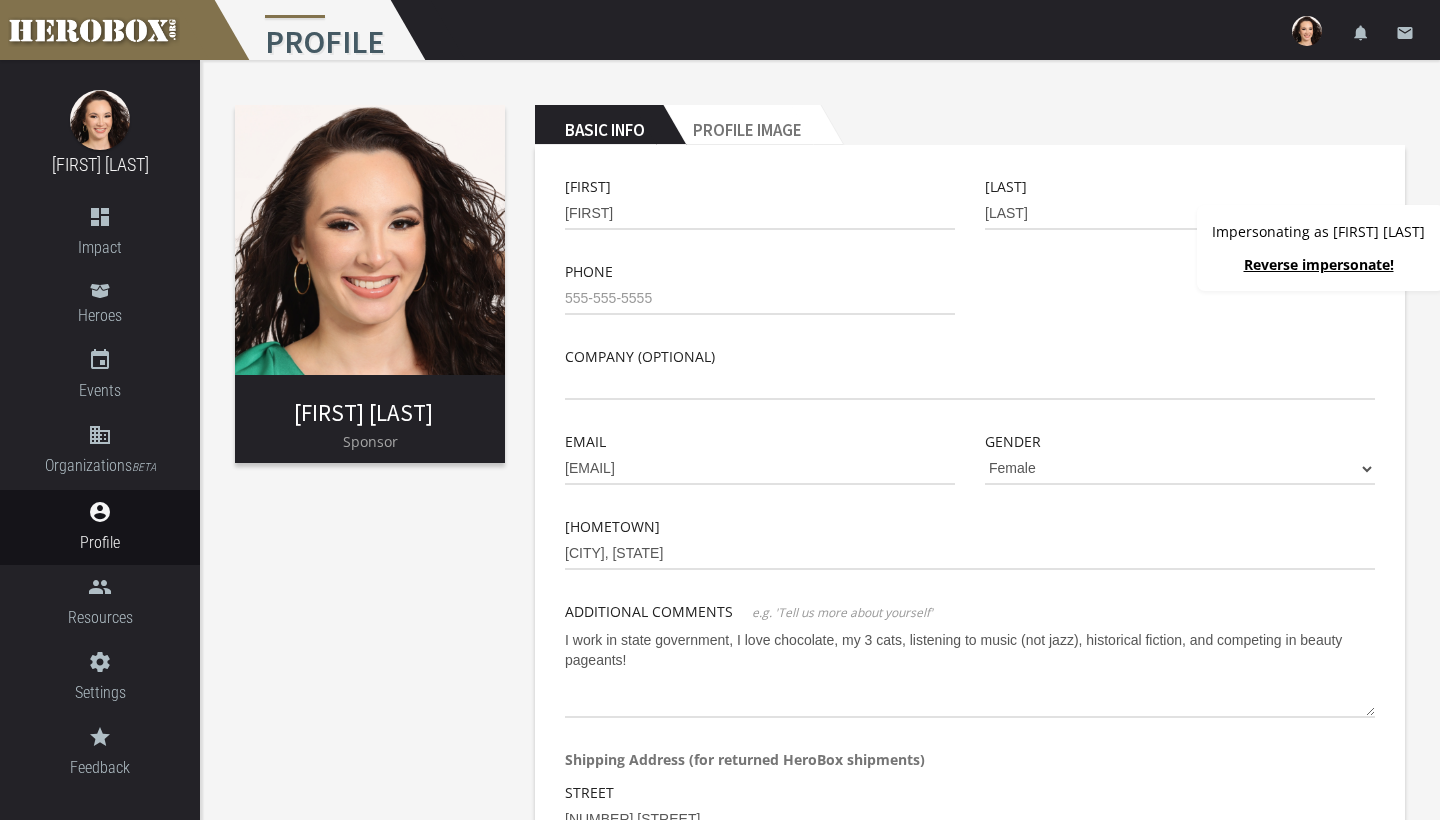 click on "[FIRST] [LAST]
Sponsor
Basic Info
Profile Image
First Name
Omarra
Last Name
Hannibal-Williams
Phone
Company (optional)
Email" at bounding box center (820, 688) 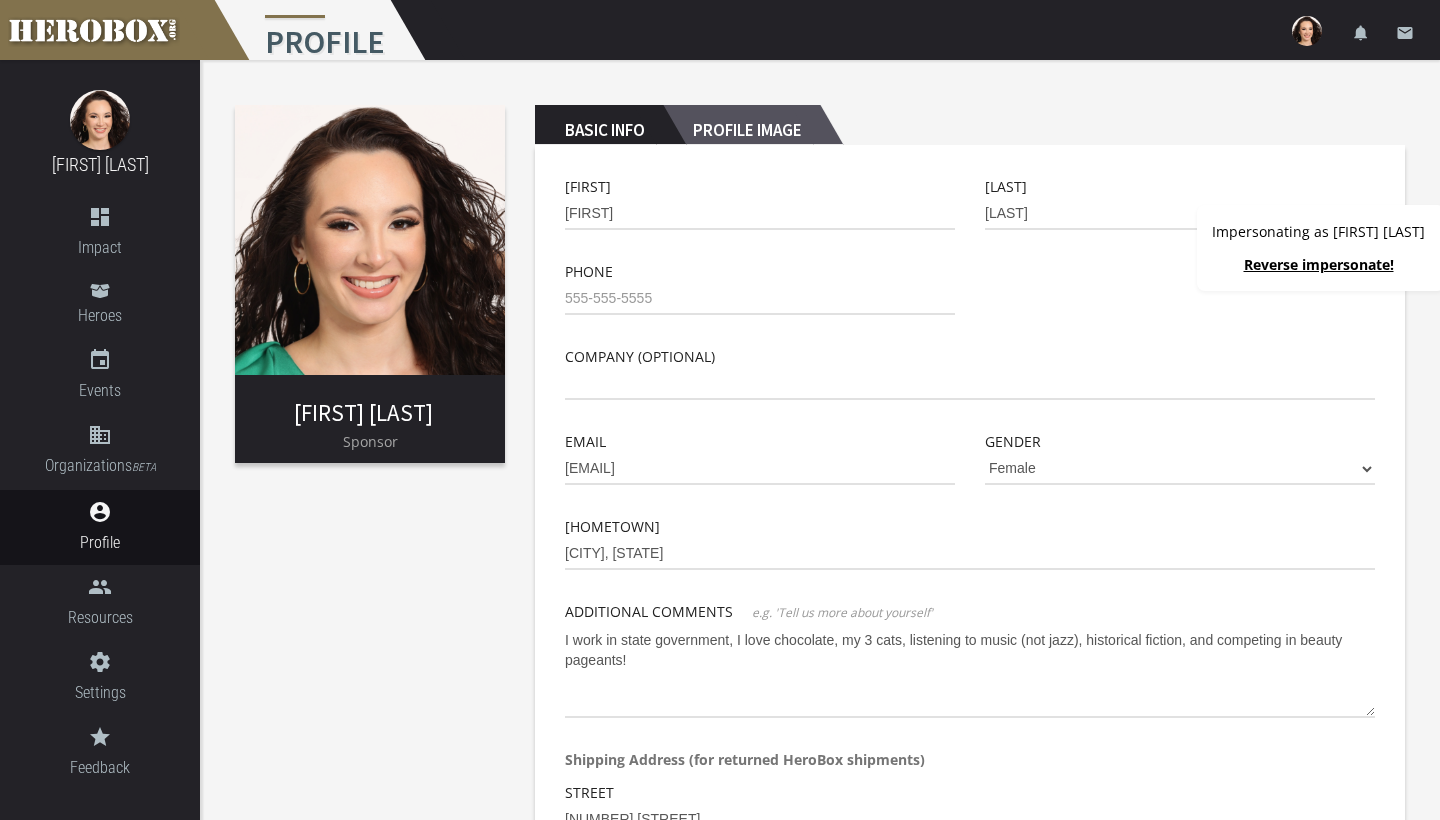 click on "Profile Image" at bounding box center [741, 125] 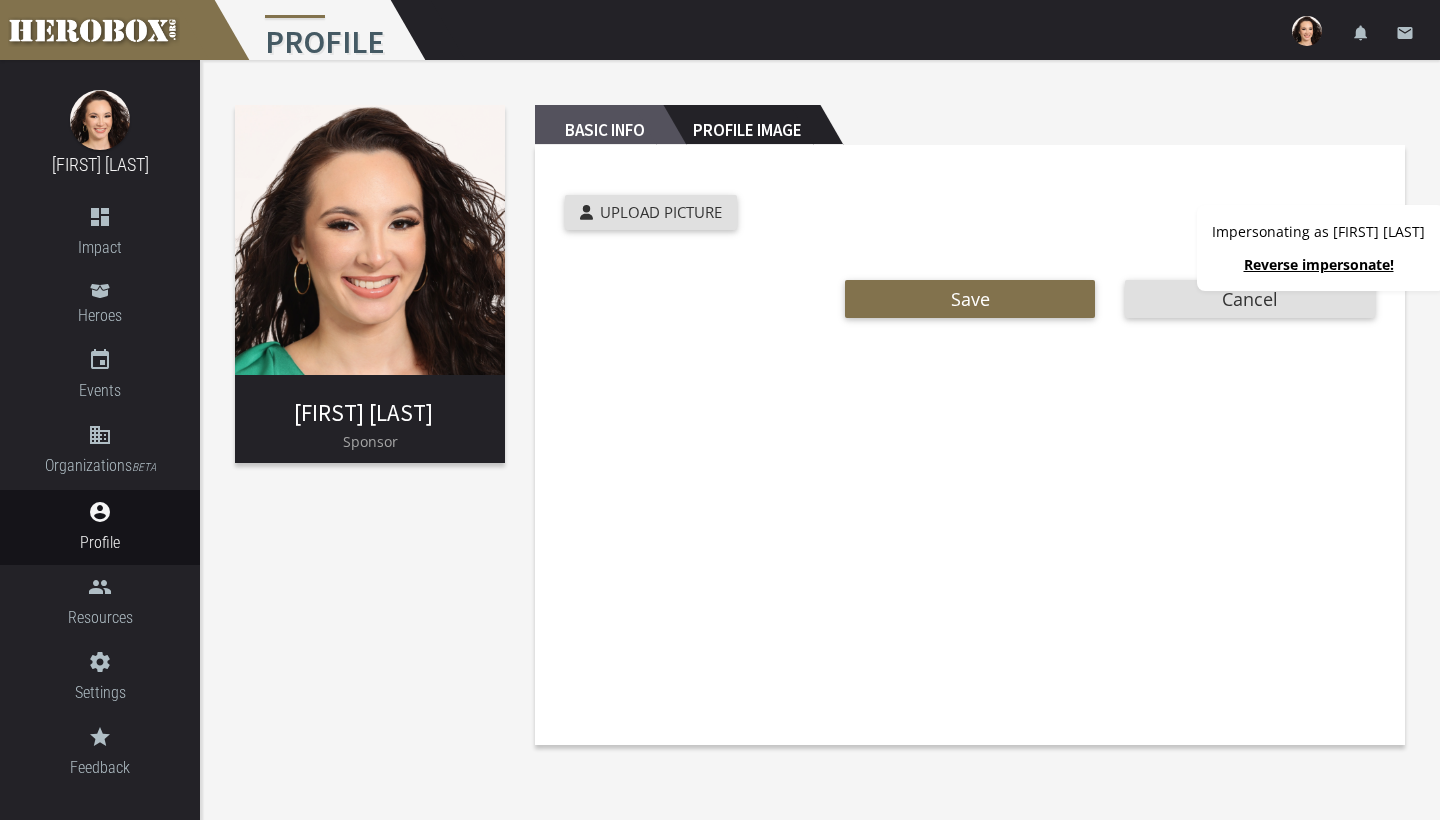 click on "Basic Info" at bounding box center (599, 125) 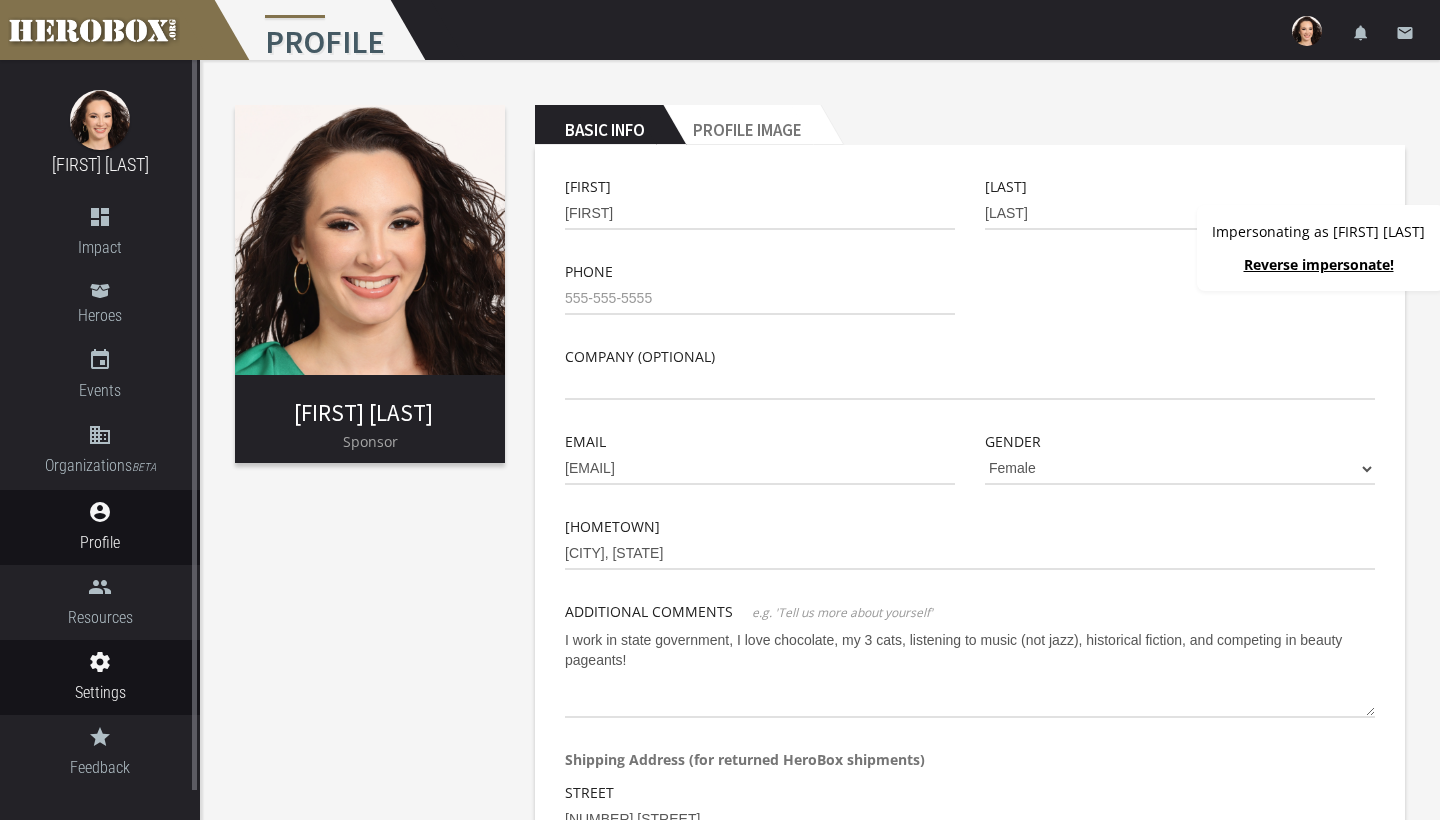 click on "settings" at bounding box center [100, 217] 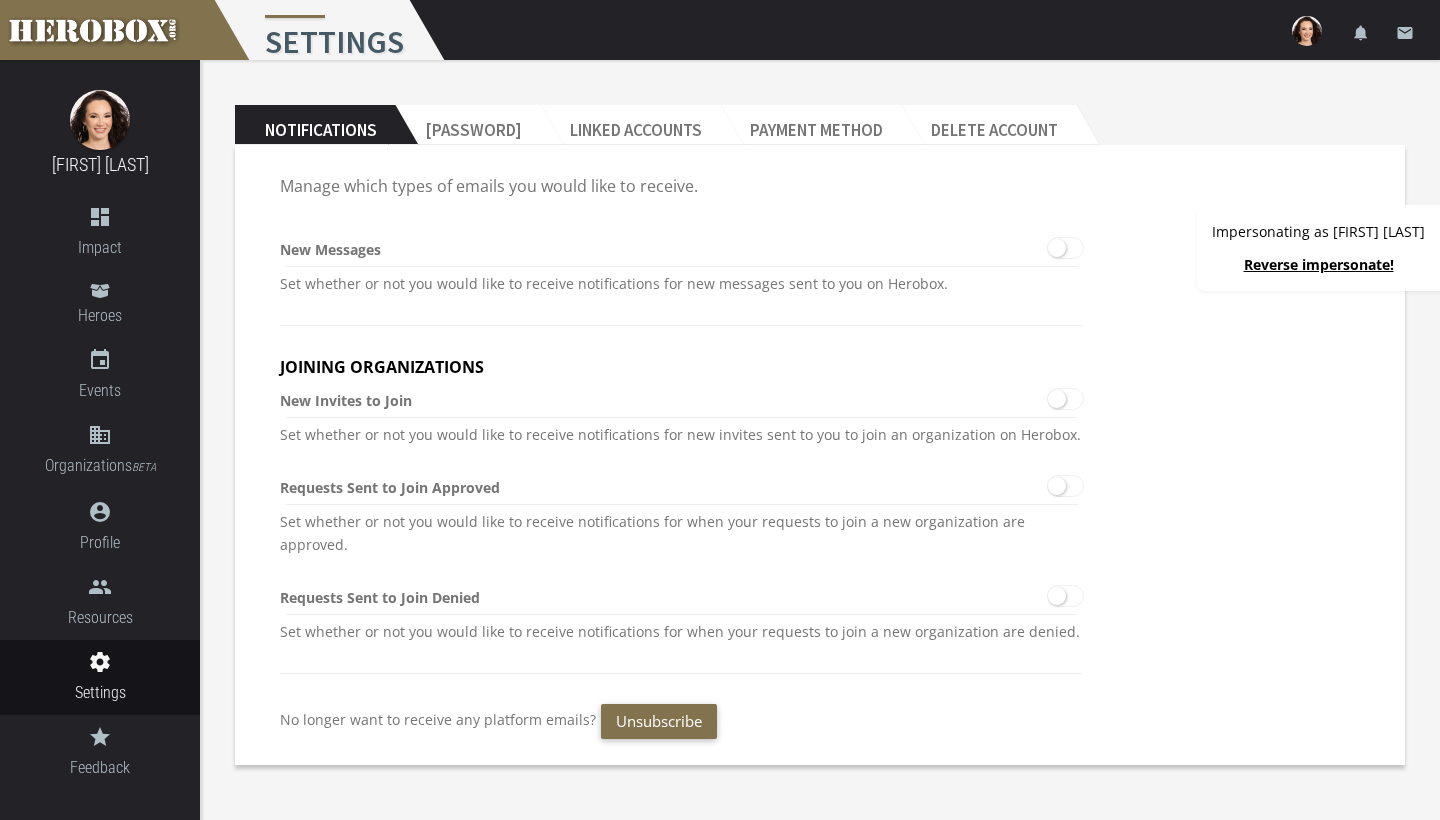 click on "Reverse impersonate!" at bounding box center [1319, 264] 